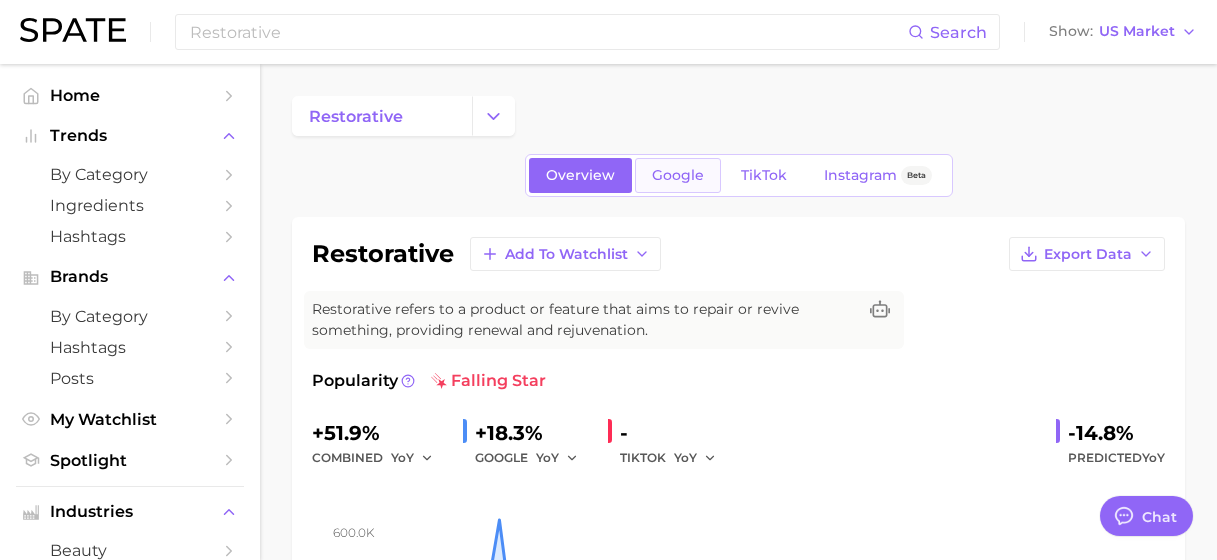 scroll, scrollTop: 0, scrollLeft: 0, axis: both 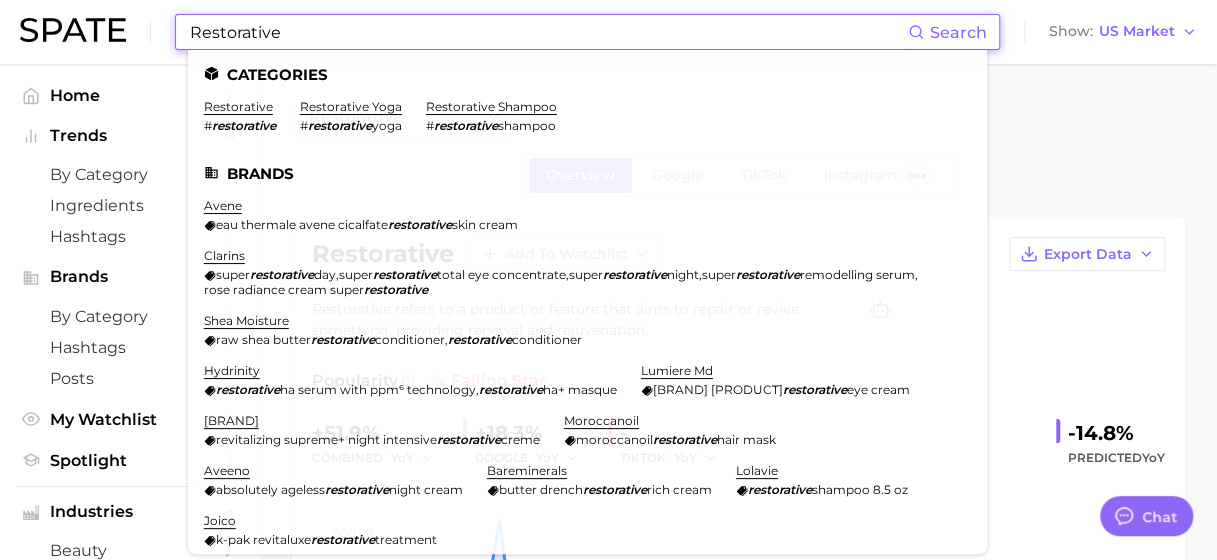 click on "Restorative" at bounding box center (548, 32) 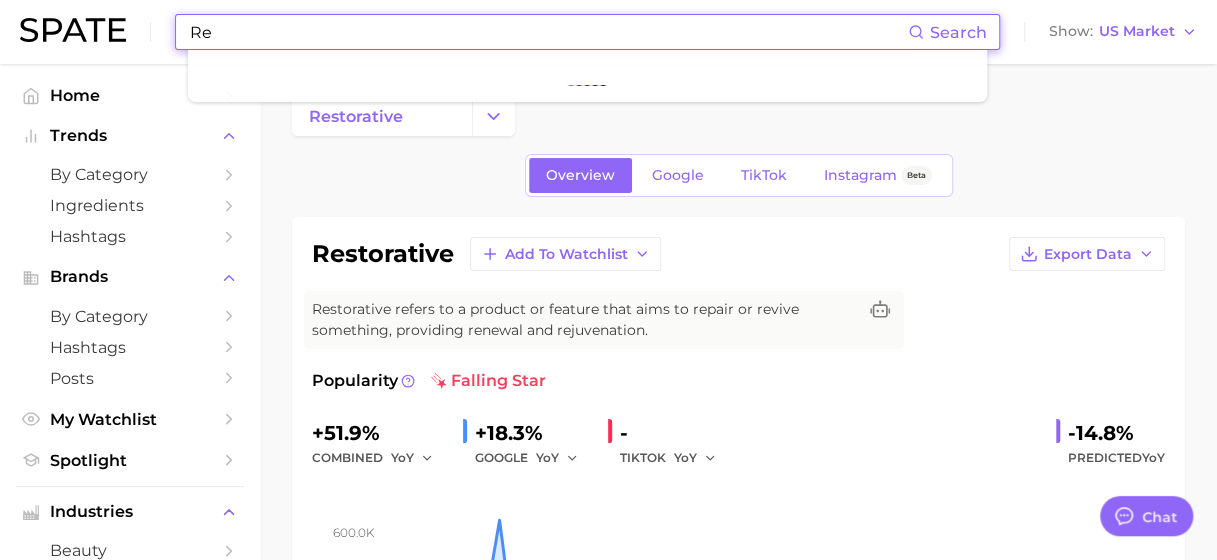 type on "R" 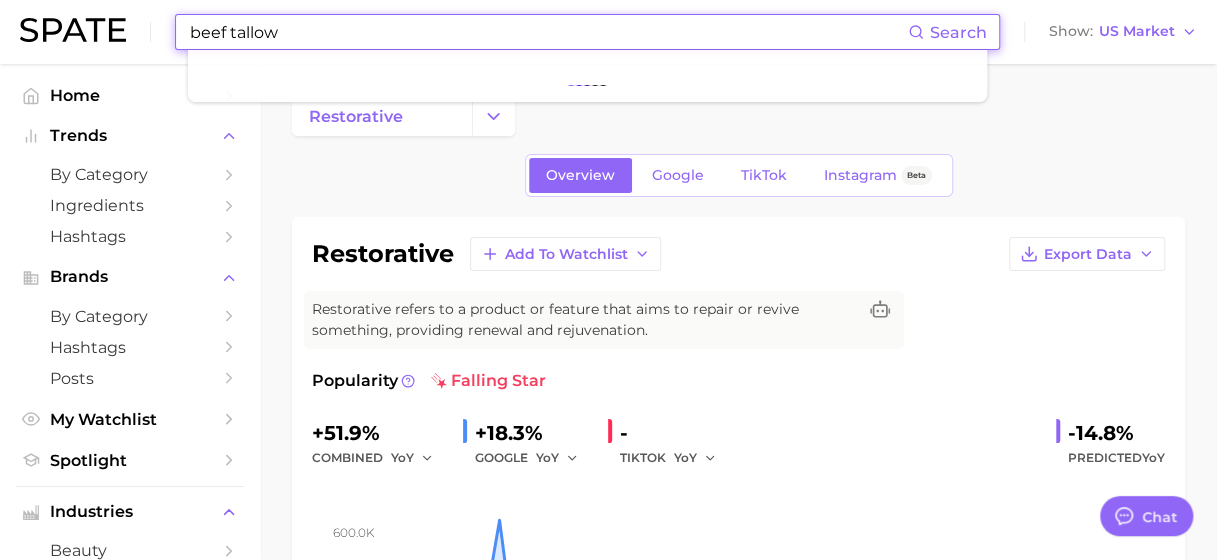type on "beef tallow" 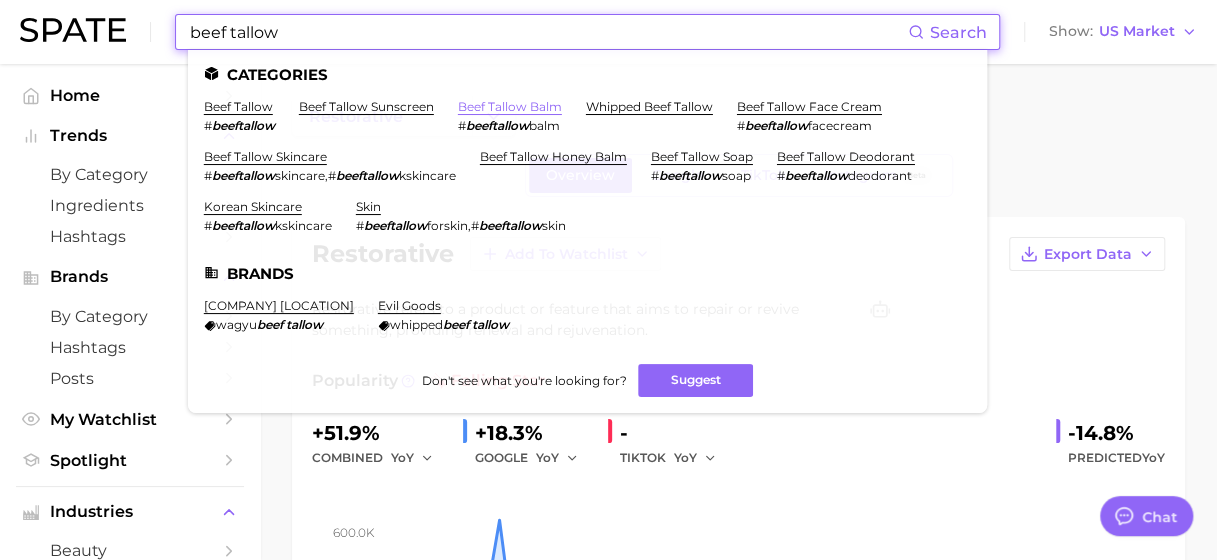 click on "beef tallow balm" at bounding box center [510, 106] 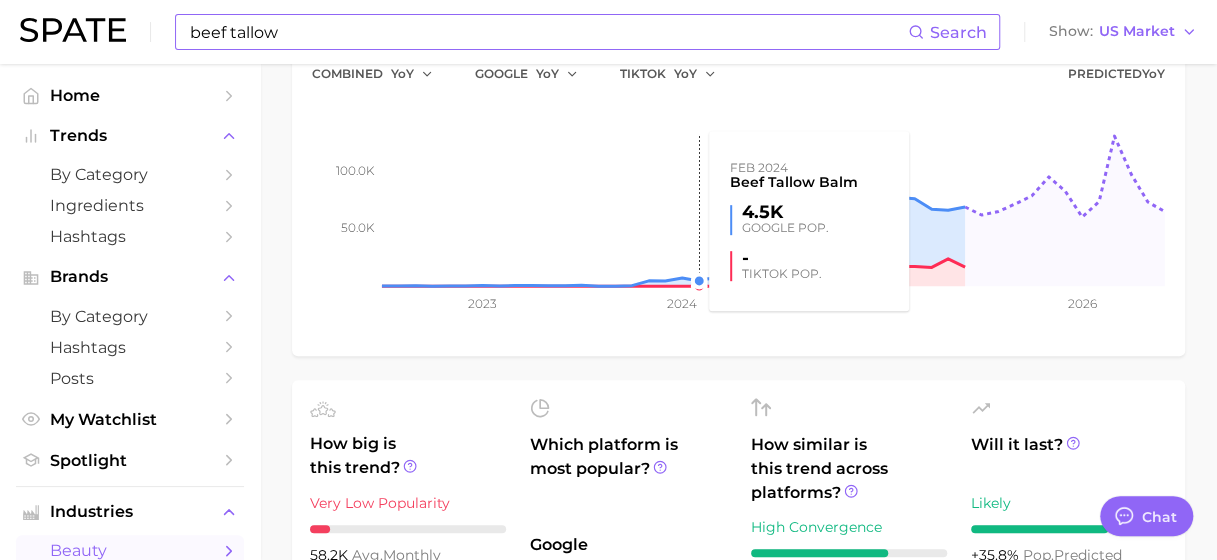 scroll, scrollTop: 200, scrollLeft: 0, axis: vertical 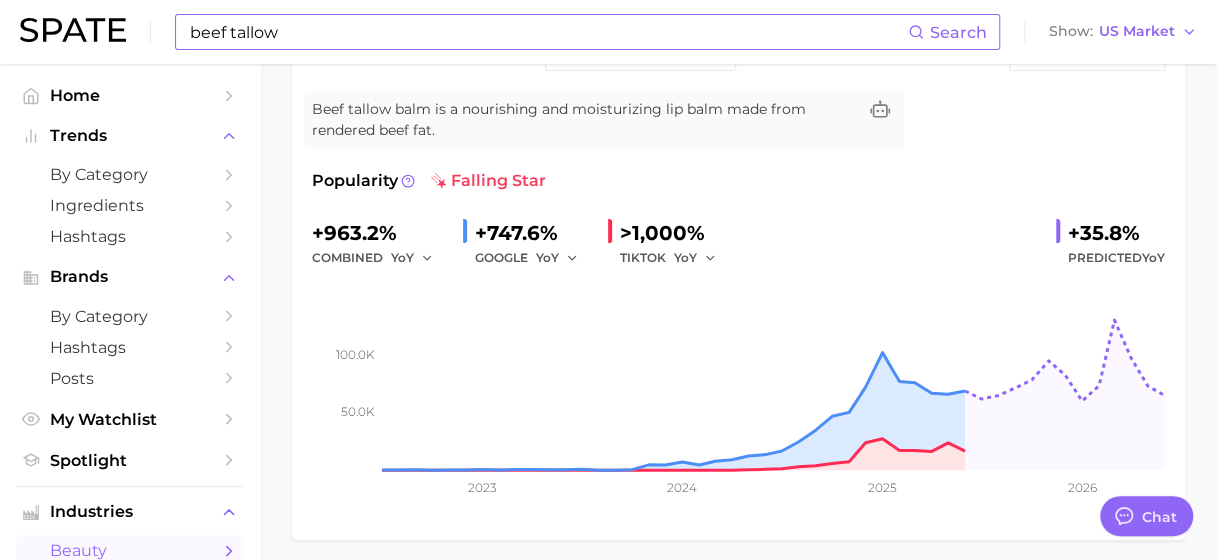 click on ">1,000%" at bounding box center (662, 233) 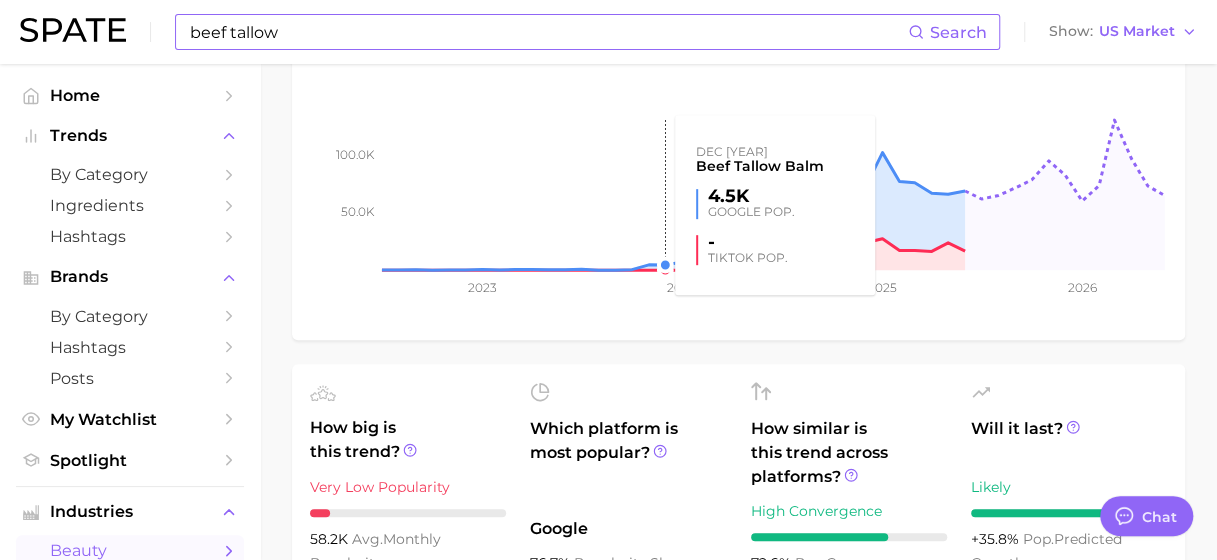scroll, scrollTop: 100, scrollLeft: 0, axis: vertical 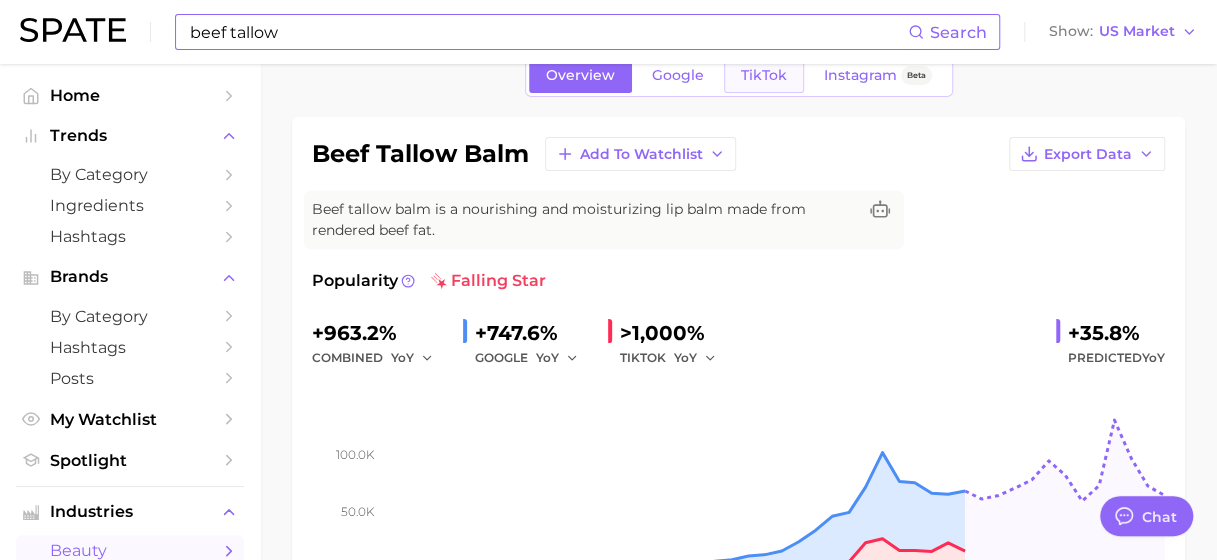 click on "TikTok" at bounding box center [764, 75] 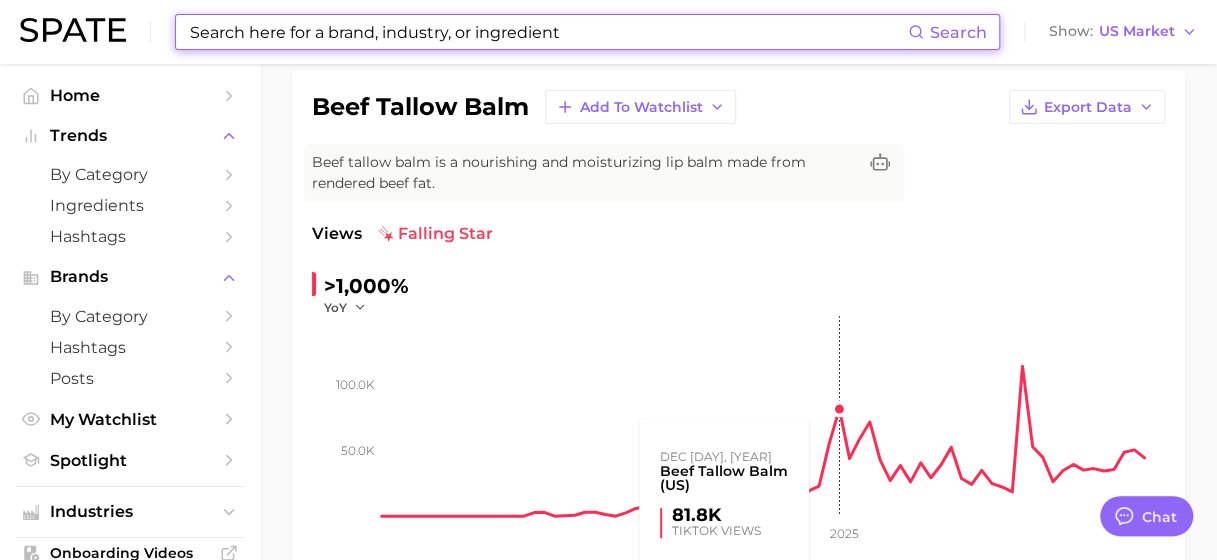 scroll, scrollTop: 0, scrollLeft: 0, axis: both 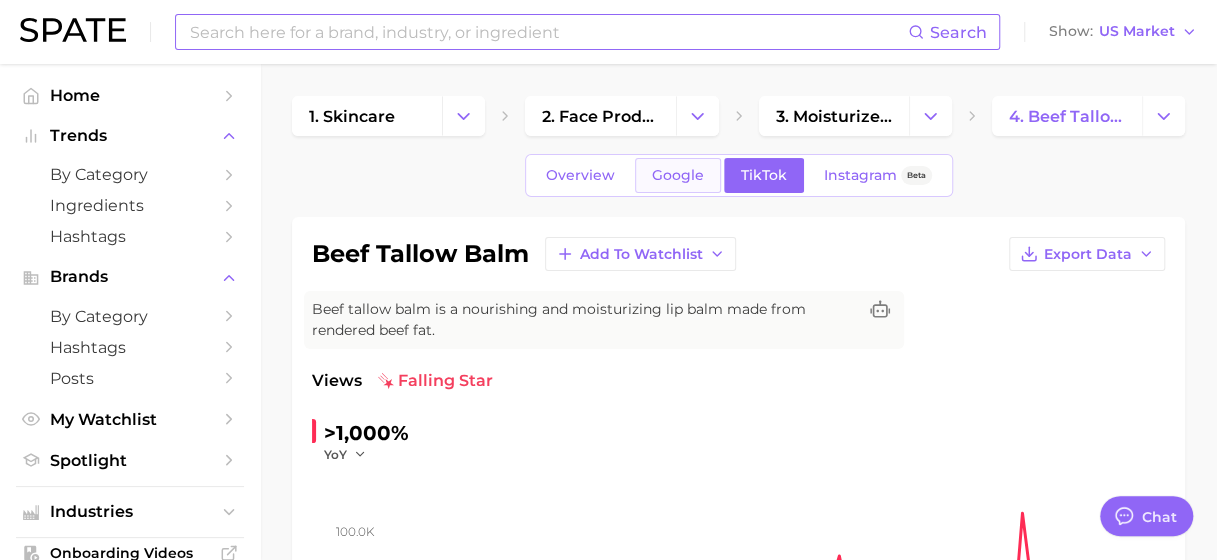 click on "Google" at bounding box center [678, 175] 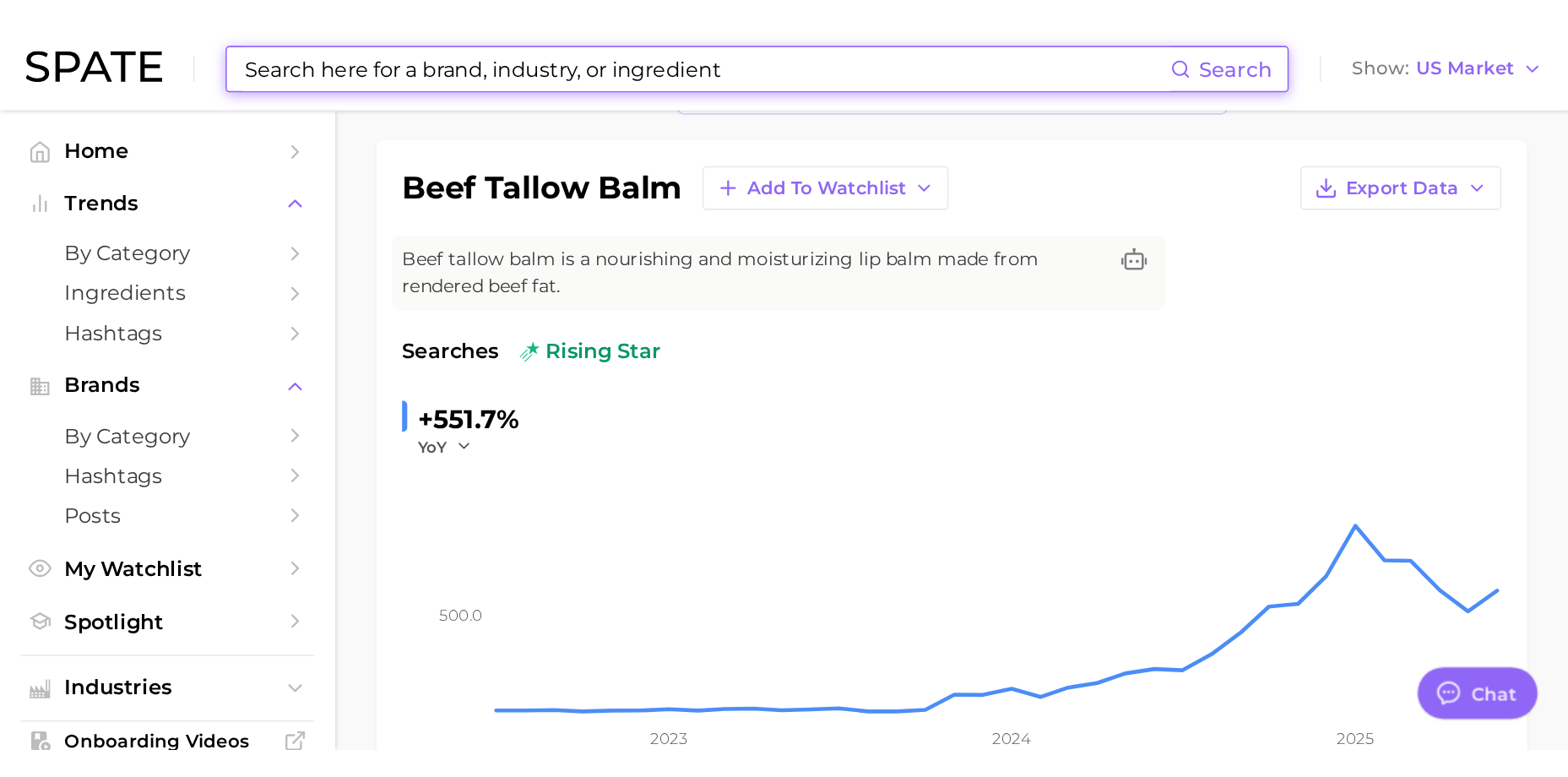 scroll, scrollTop: 84, scrollLeft: 0, axis: vertical 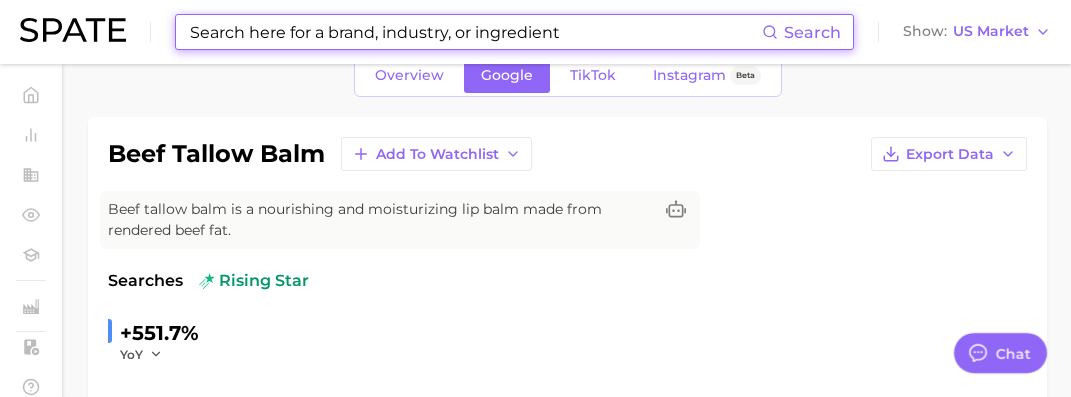 type on "x" 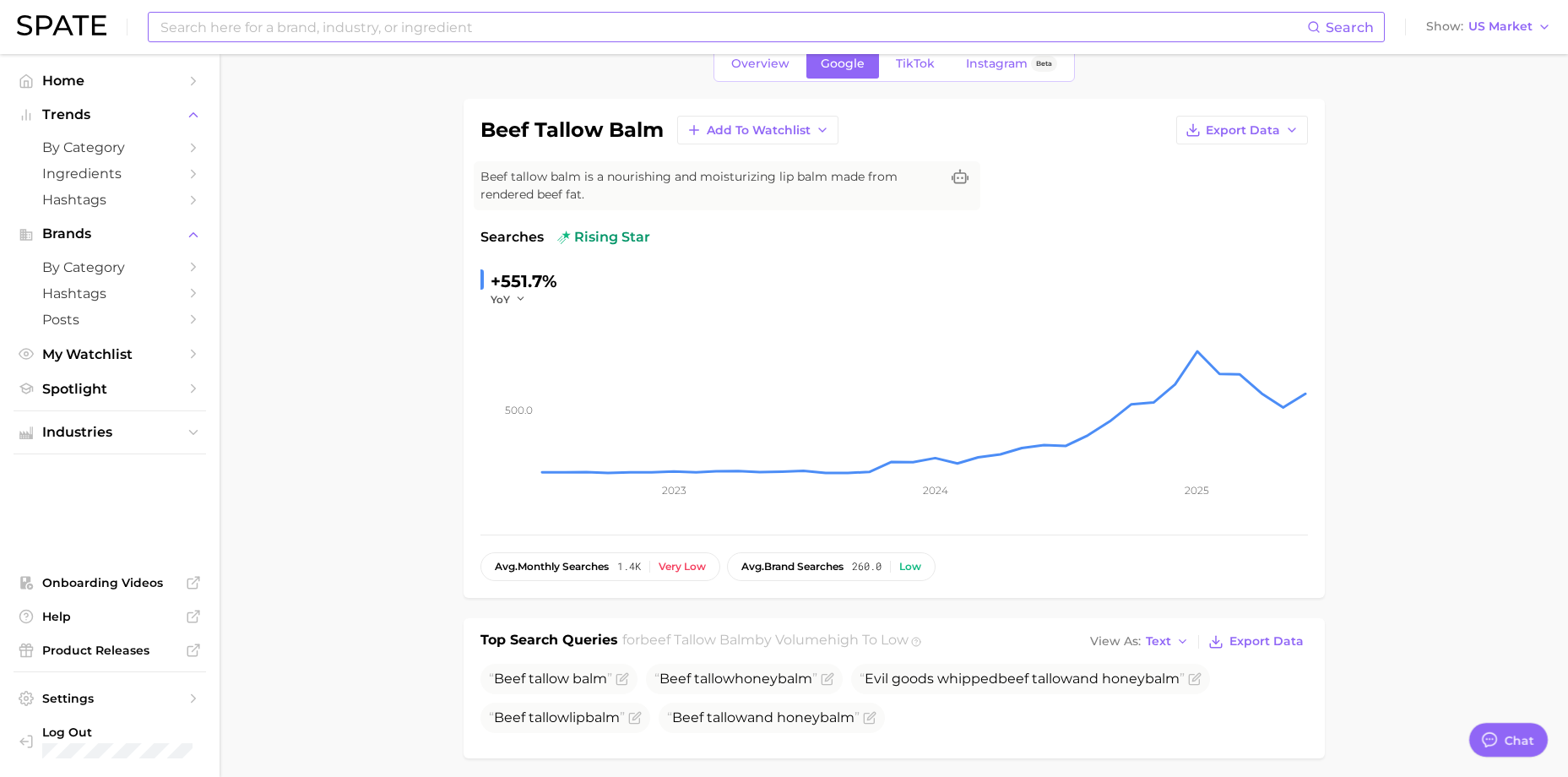 click on "1. skincare 2. face products 3. moisturizer products 4. beef tallow balm Overview Google TikTok Instagram Beta beef tallow balm Add to Watchlist Export Data Beef tallow balm is a nourishing and moisturizing lip balm made from rendered beef fat. Searches rising star +551.7% YoY 500.0 2023 2024 2025 avg. monthly searches 1.4k Very low avg. brand searches 260.0 Low Top Search Queries for beef tallow balm by Volume high to low View As Text Export Data Beef tallow balm Beef tallow honey balm Evil goods whipped beef tallow and honey balm Beef tallow lip balm Beef tallow and honey balm Related Searches Brands Industries Global Related Searches 16 total What is driving consumer interest? Export Data Filters ingredients 1.7k product format 1.7k food ingredients 1.7k sentiment 260.0 body parts 260.0 Columns new group Volume increase YoY YoY QoQ beef tallow balm tallow ingredients 1.7k +1.4k +551.7% -19.8% beef tallow balm beef tallow food ingredients 1.7k +1.4k +551.7% -19.8%" at bounding box center (893, 923) 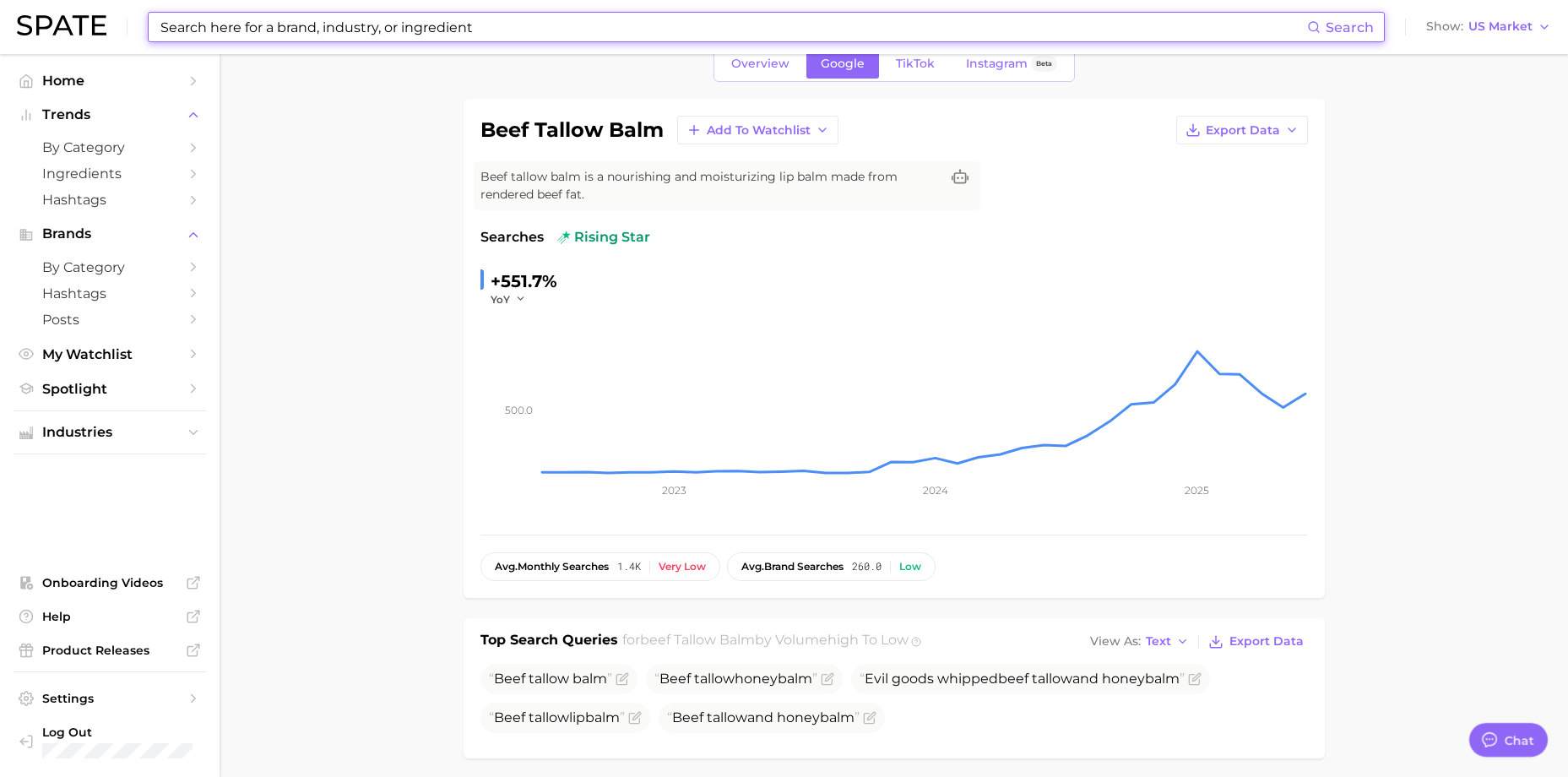 click at bounding box center [733, 27] 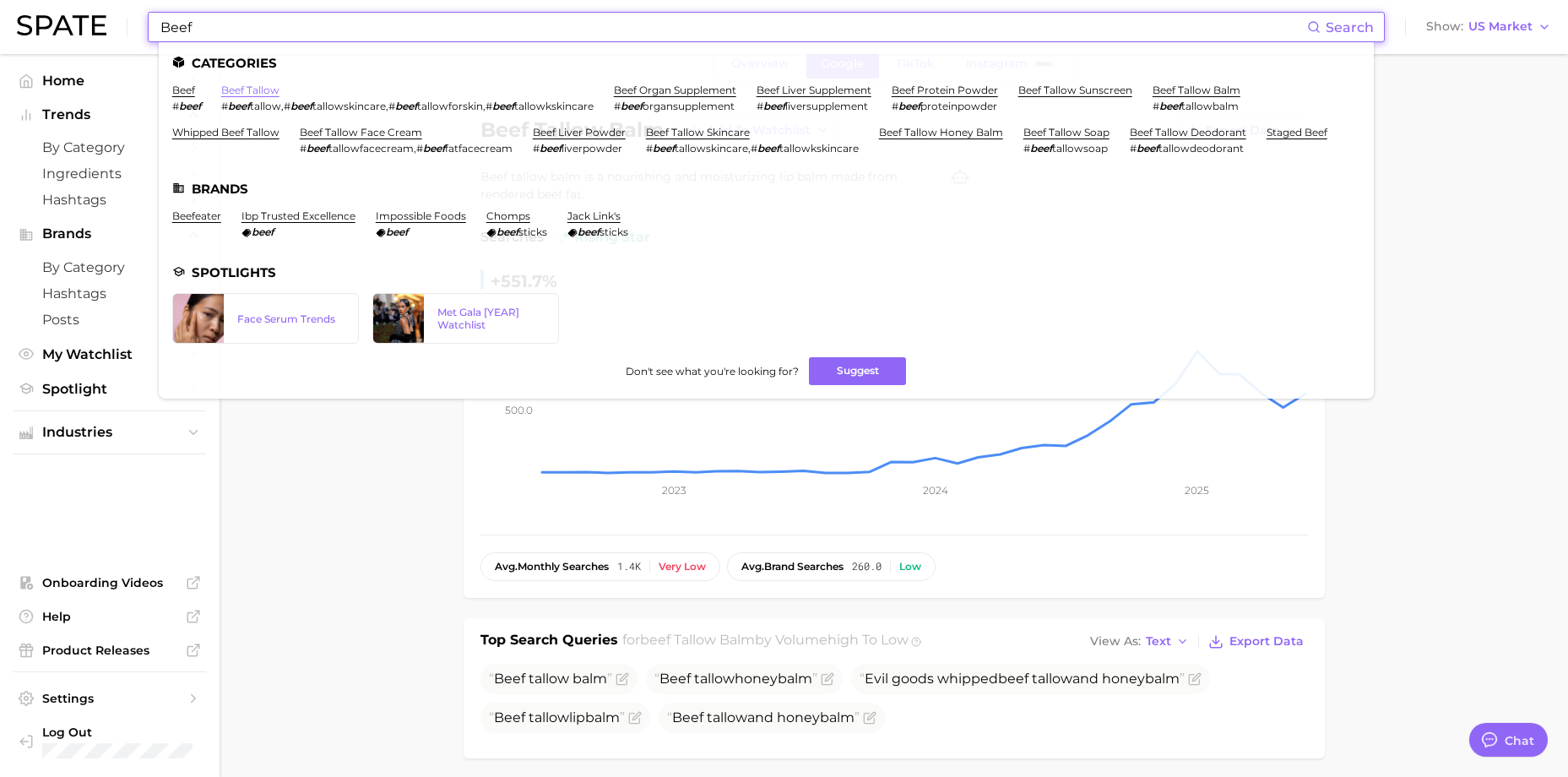 type on "Beef" 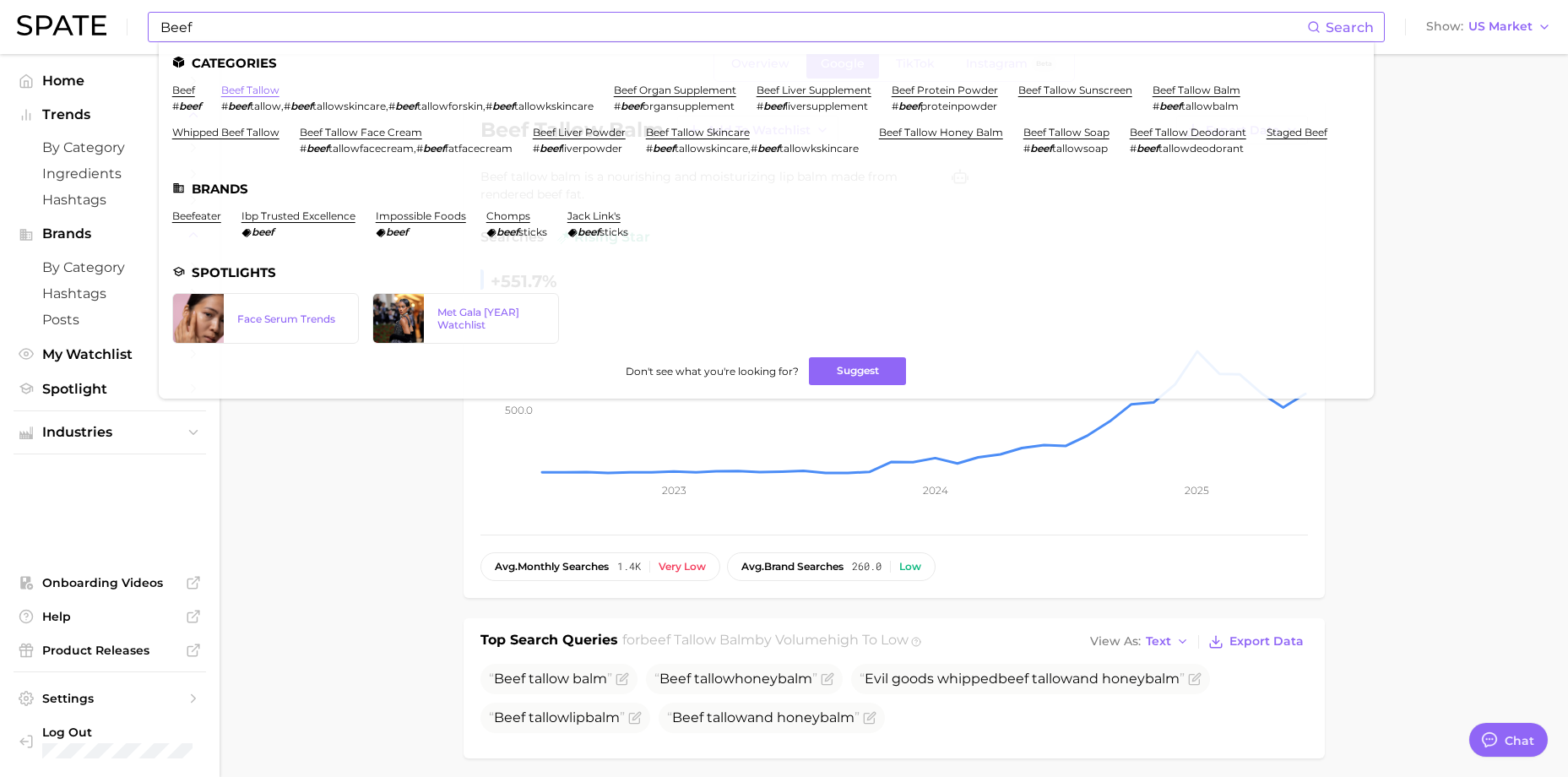 click on "beef tallow" at bounding box center (250, 90) 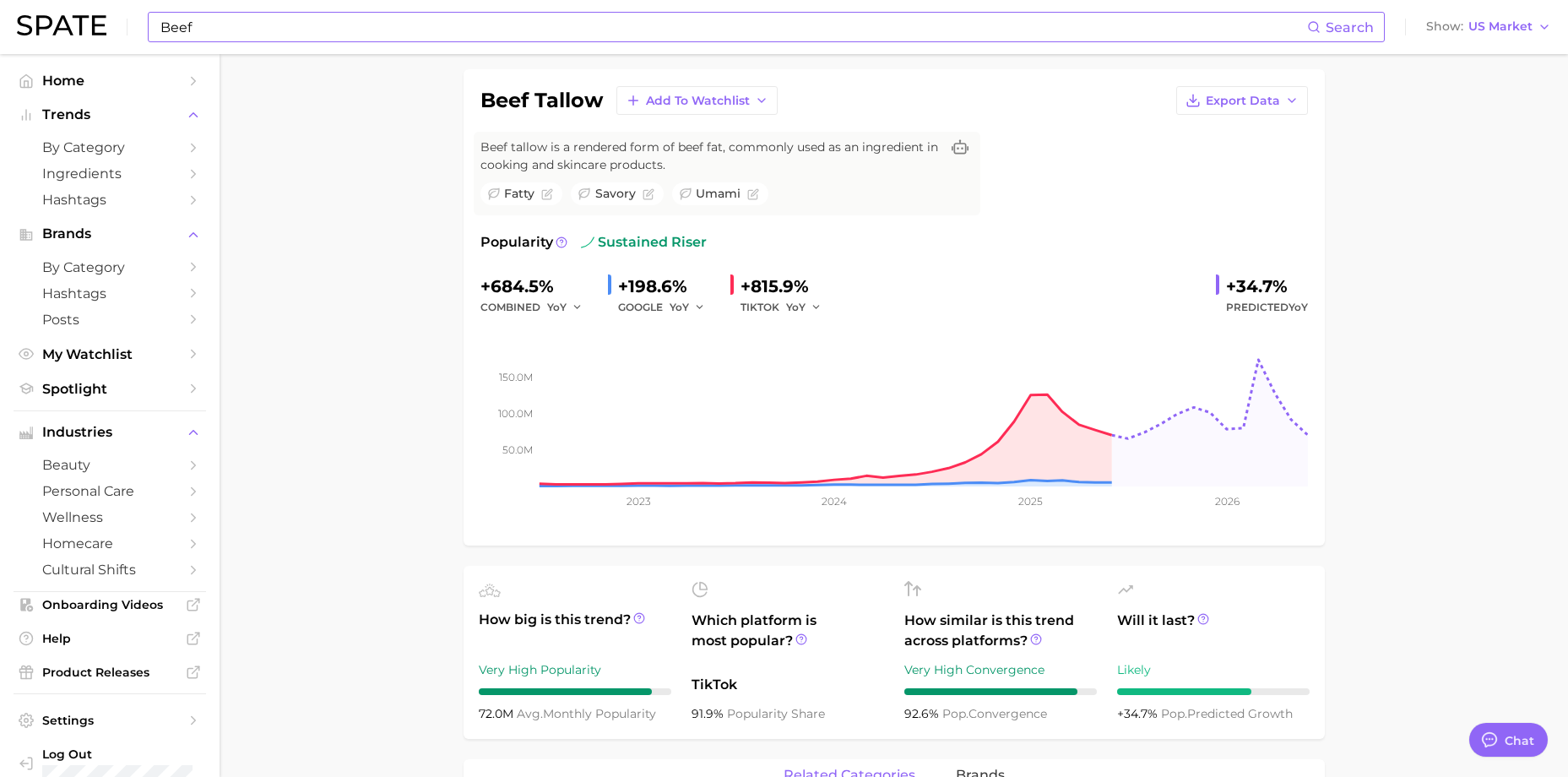 scroll, scrollTop: 84, scrollLeft: 0, axis: vertical 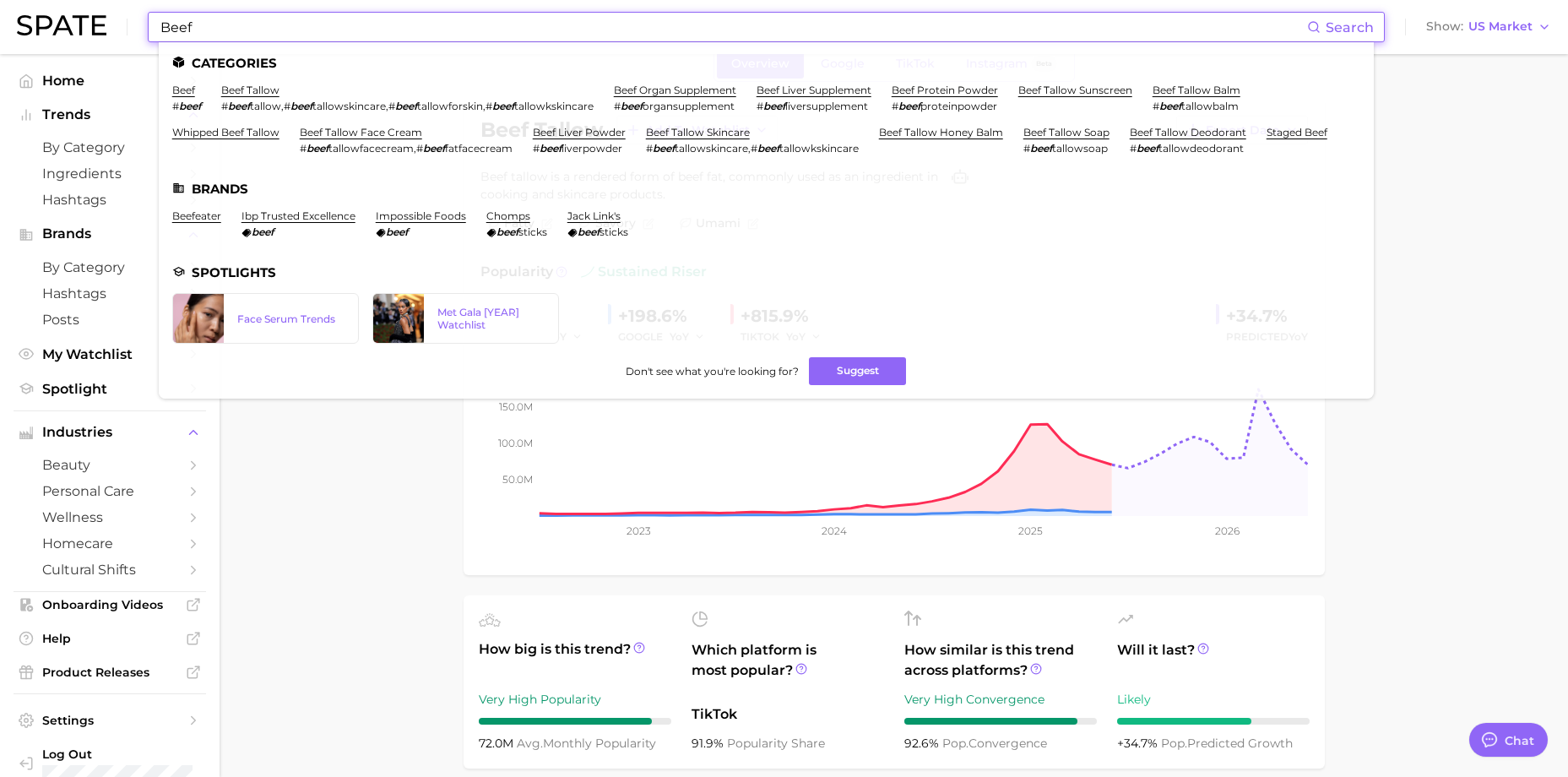 click on "Beef" at bounding box center (733, 27) 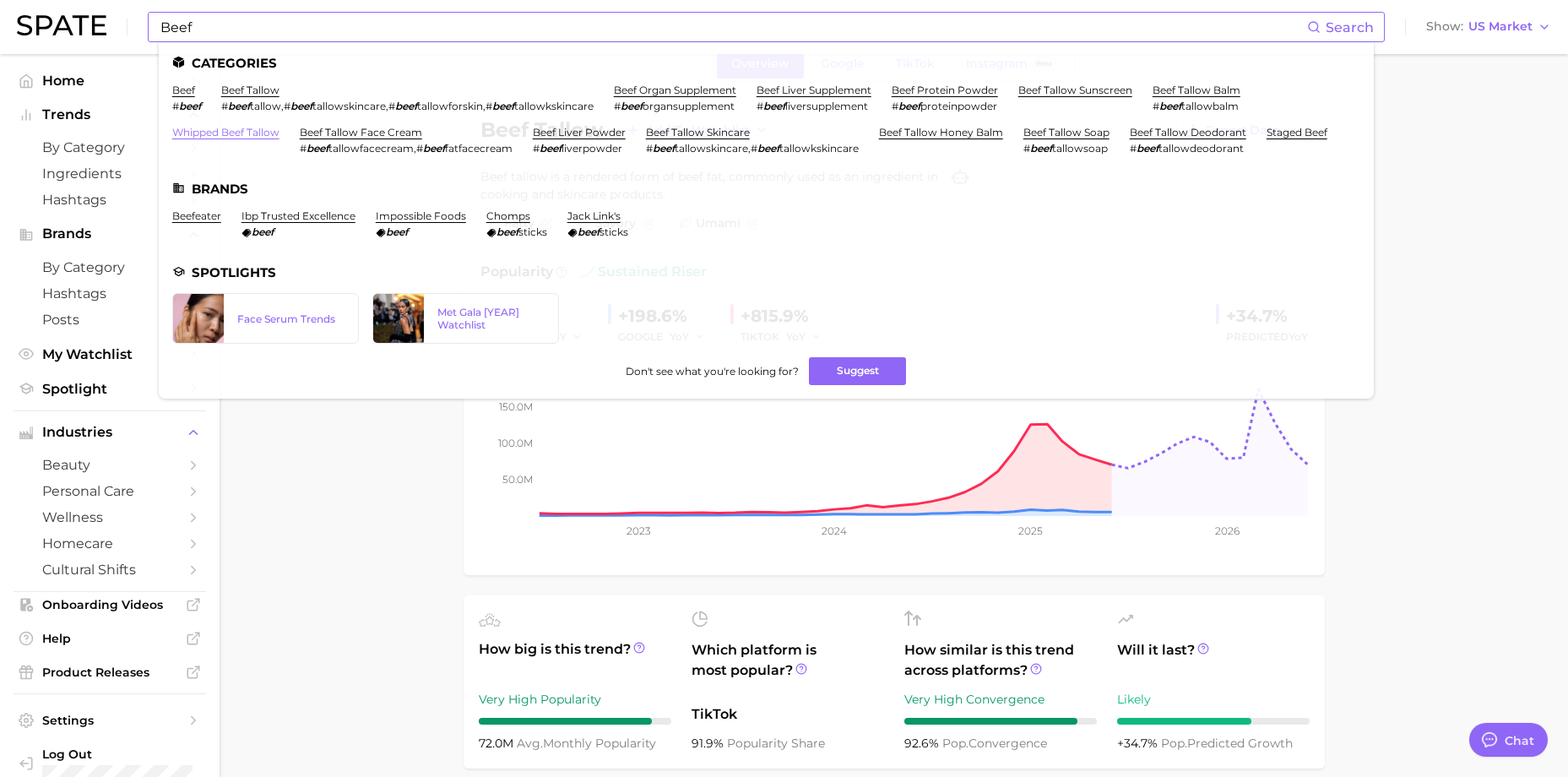 click on "whipped beef tallow" at bounding box center [225, 132] 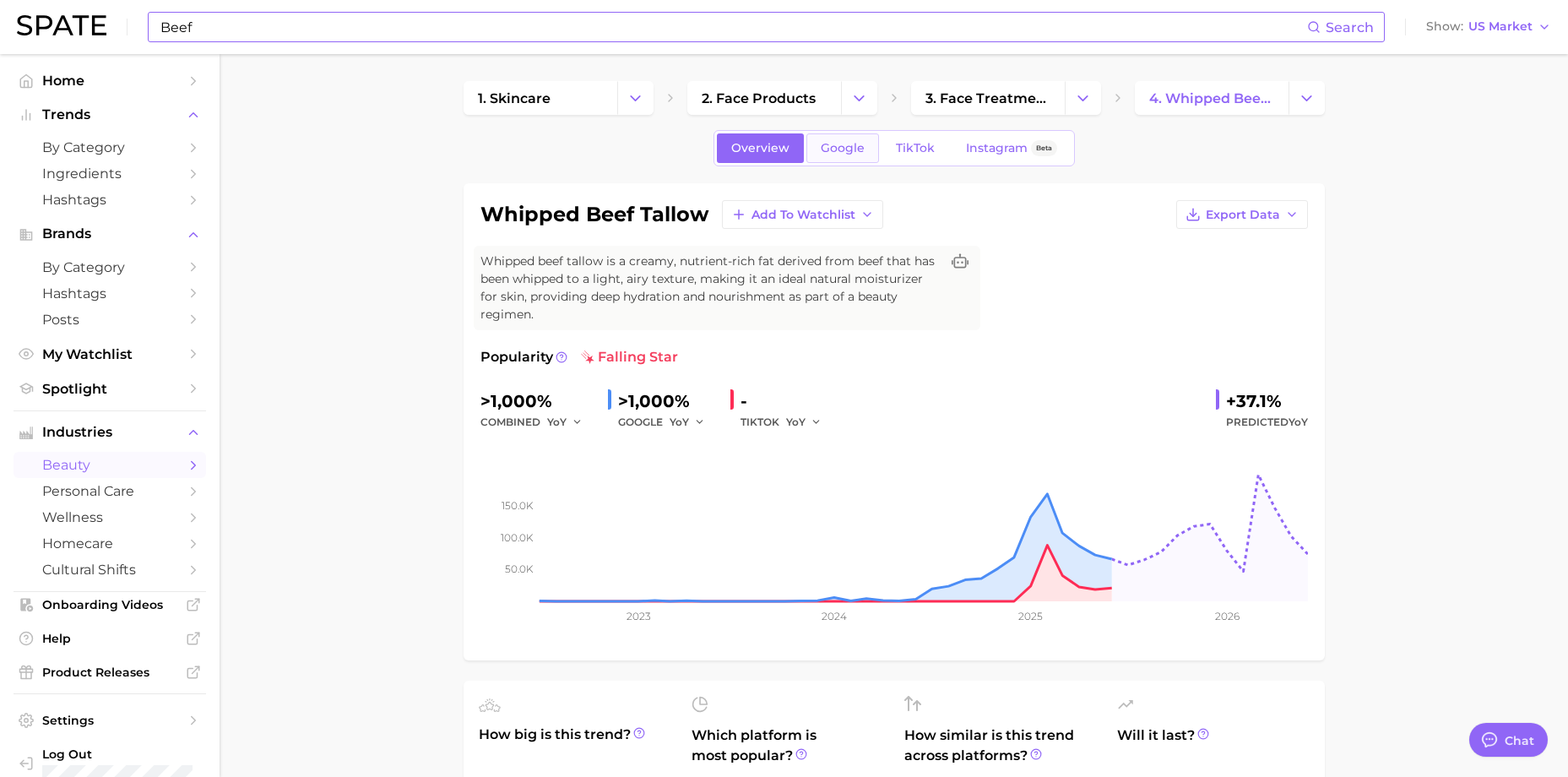 click on "Google" at bounding box center [843, 148] 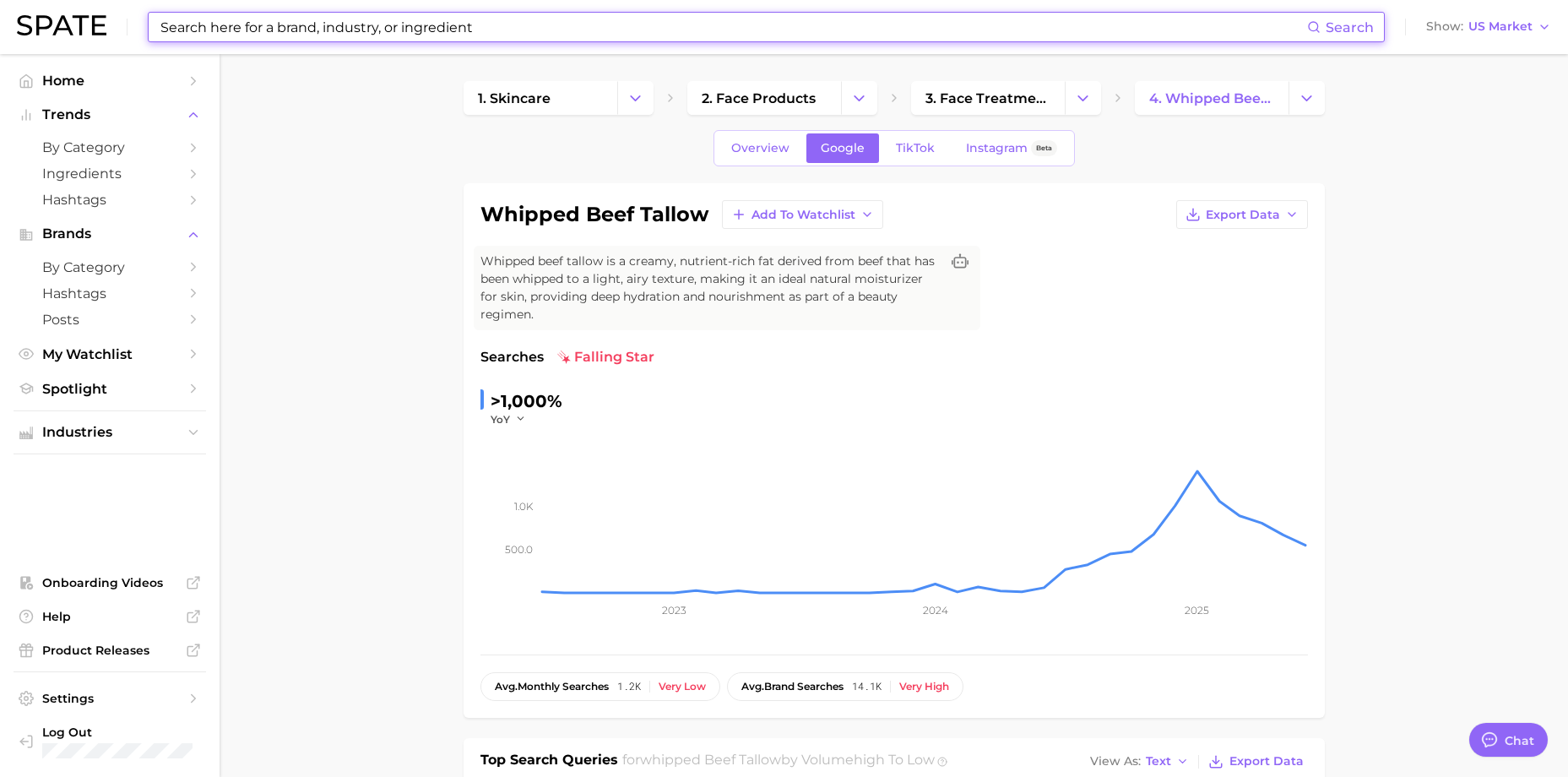 click at bounding box center (733, 27) 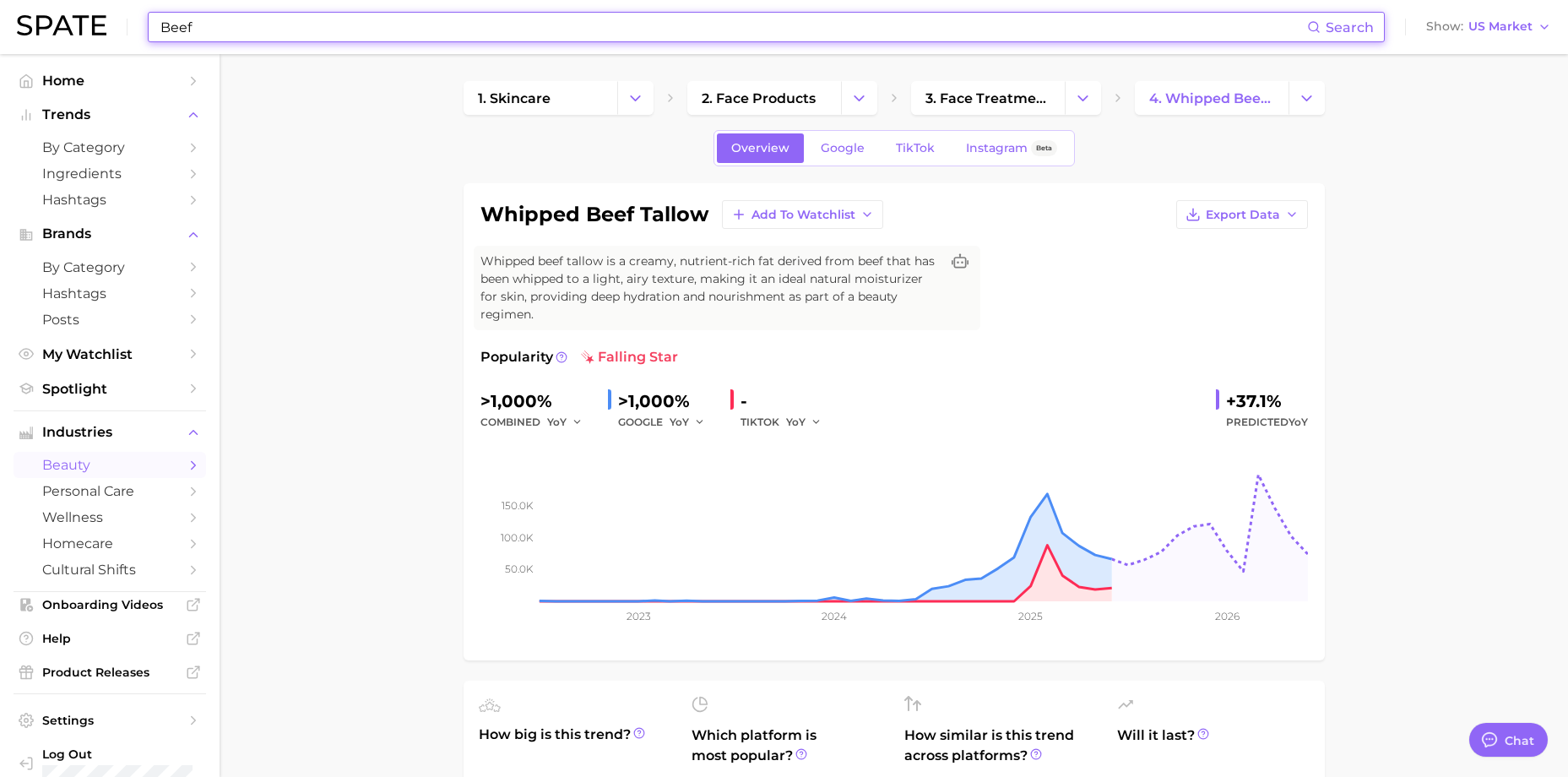 click on "Beef" at bounding box center (733, 27) 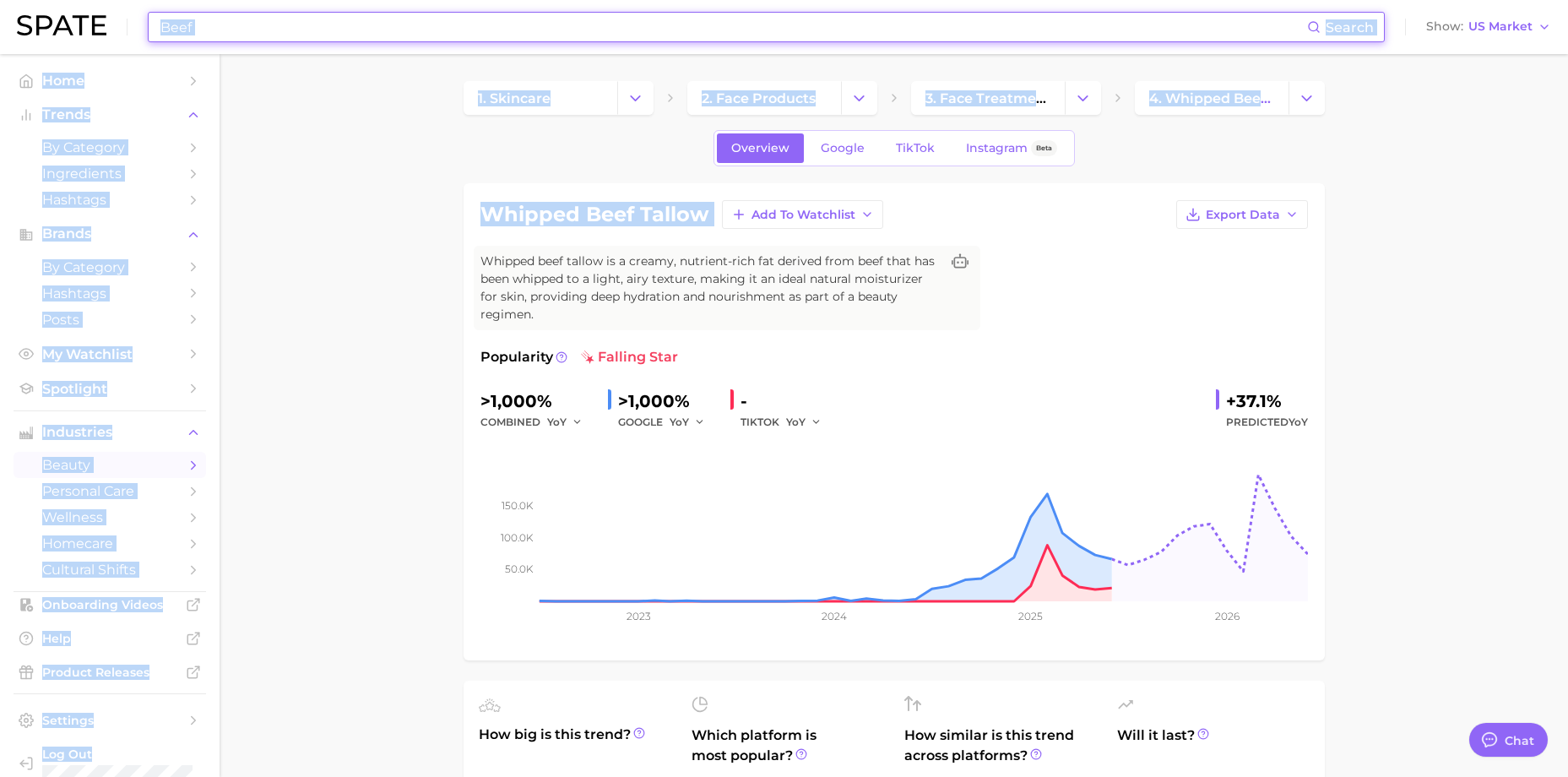 click on "Beef Search Show US Market Home Trends by Category Ingredients Hashtags Brands by Category Hashtags Posts My Watchlist Spotlight Industries beauty personal care wellness homecare cultural shifts Onboarding Videos Help Product Releases Settings Log Out 1. skincare 2. face products 3. face treatment products 4. whipped beef tallow Overview Google TikTok Instagram Beta whipped beef tallow Add to Watchlist Export Data Whipped beef tallow is a creamy, nutrient-rich fat derived from beef that has been whipped to a light, airy texture, making it an ideal natural moisturizer for skin, providing deep hydration and nourishment as part of a beauty regimen. Popularity falling star >1,000% combined YoY >1,000% GOOGLE YoY - TIKTOK YoY +37.1% Predicted  YoY 50.0k 100.0k 150.0k 2023 2024 2025 2026 How big is this trend? Very Low Popularity 72.3k avg.  monthly popularity Which platform is most popular? Google 60.3% popularity share How similar is this trend across platforms? Low Convergence 32.5% pop.  convergence Likely pop." at bounding box center (784, 1013) 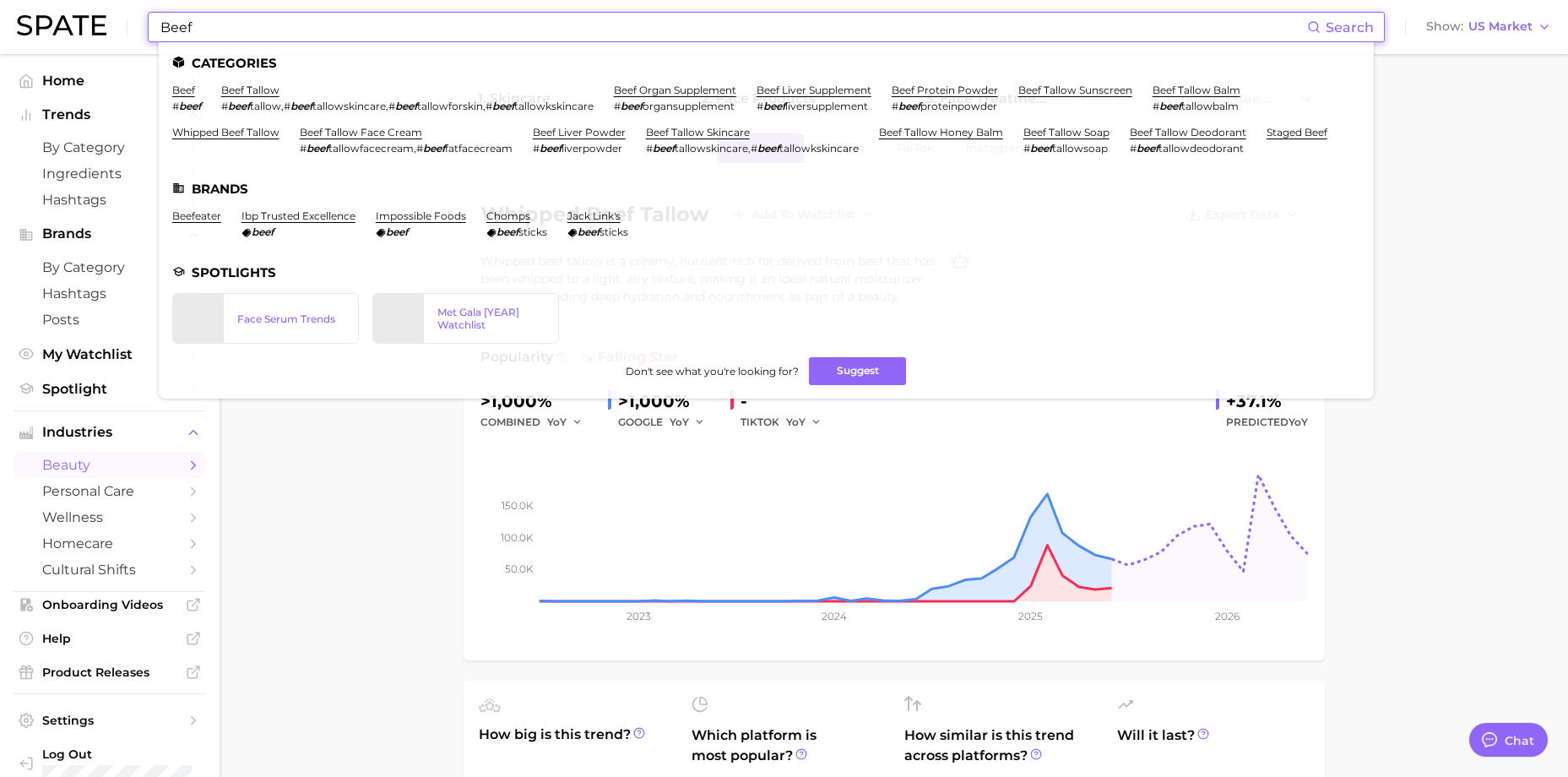 click on "Beef" at bounding box center (733, 27) 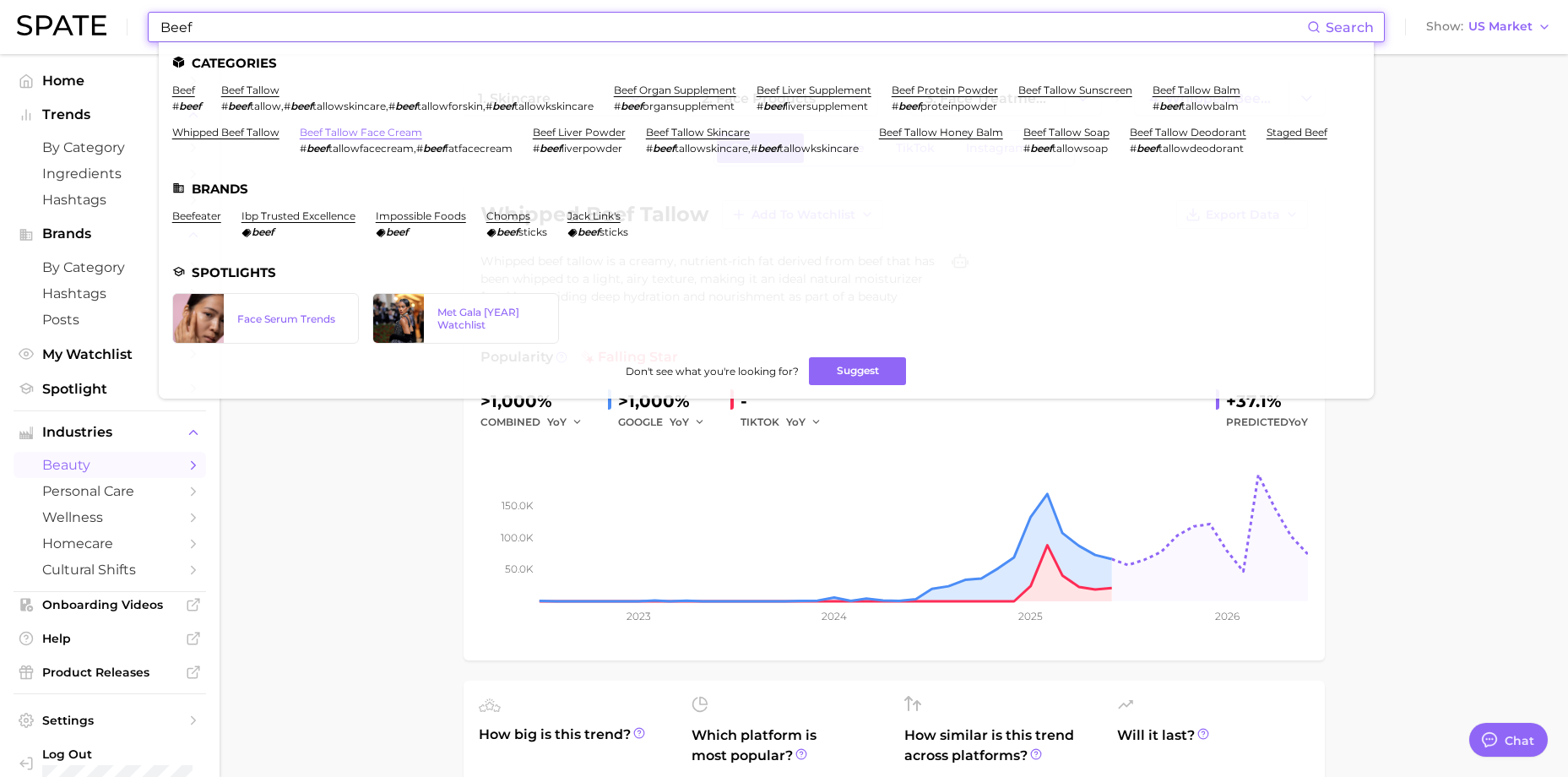 click on "beef tallow face cream" at bounding box center (361, 132) 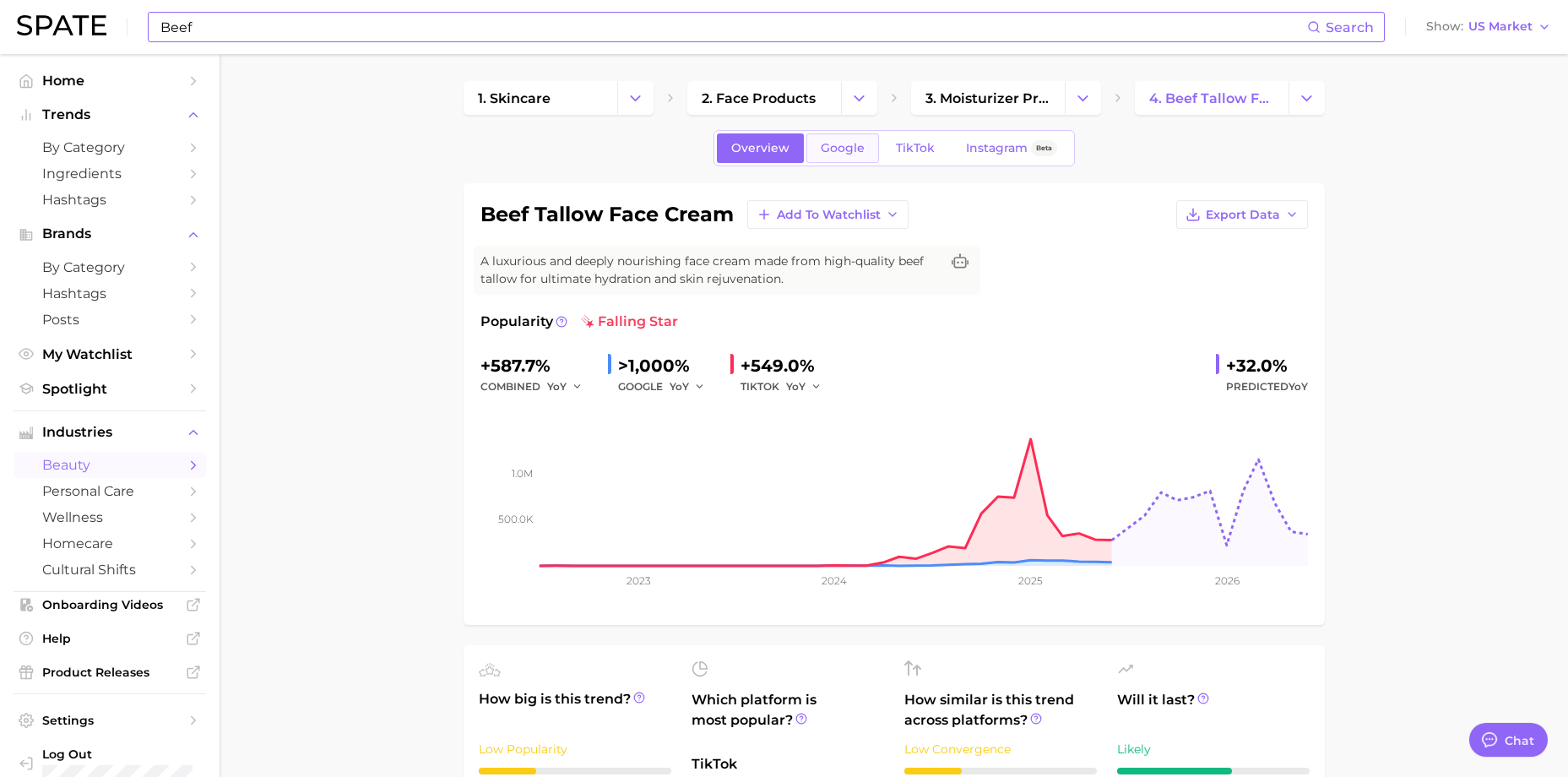 click on "Google" at bounding box center (843, 148) 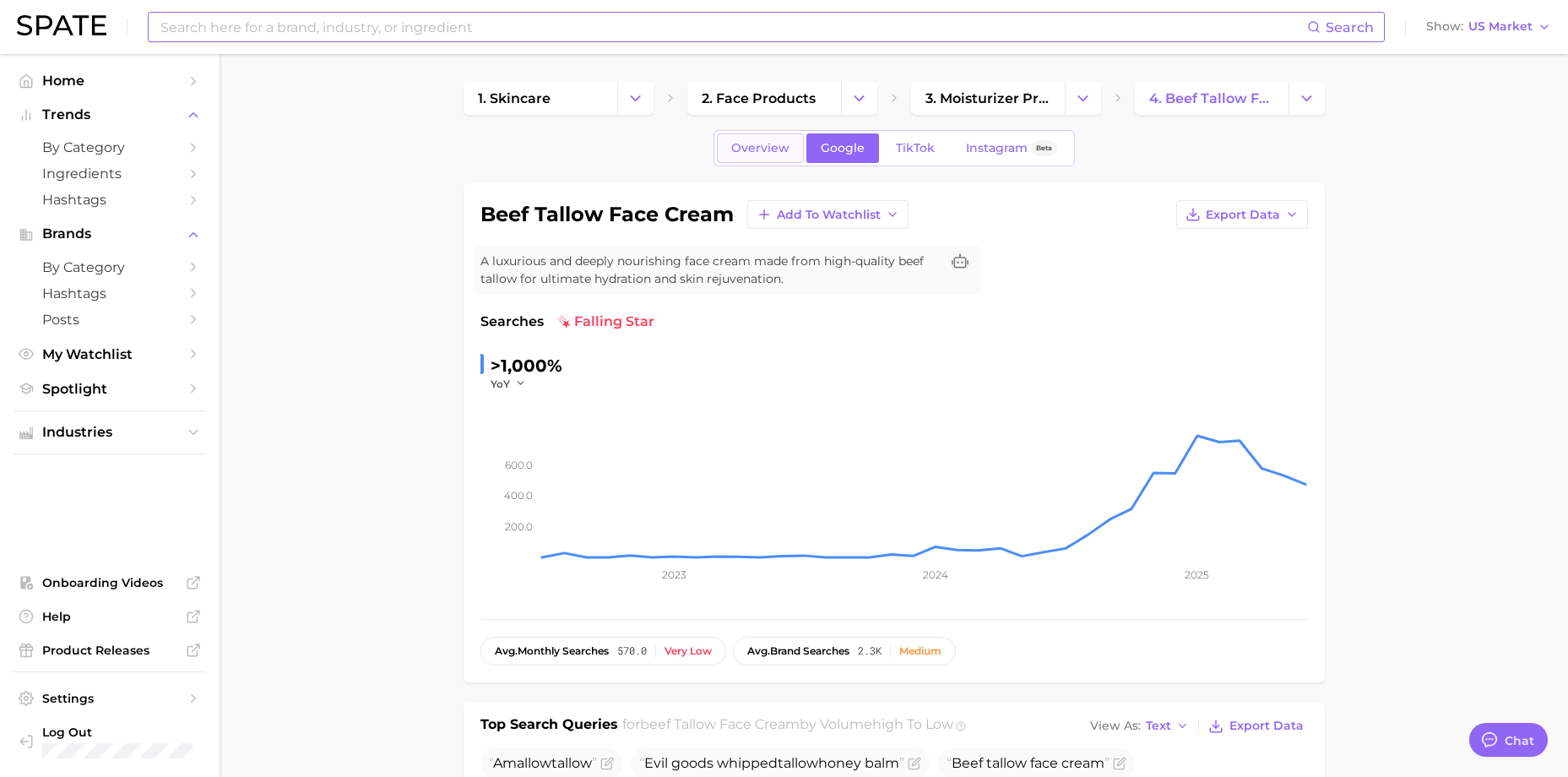 click on "Overview" at bounding box center (760, 148) 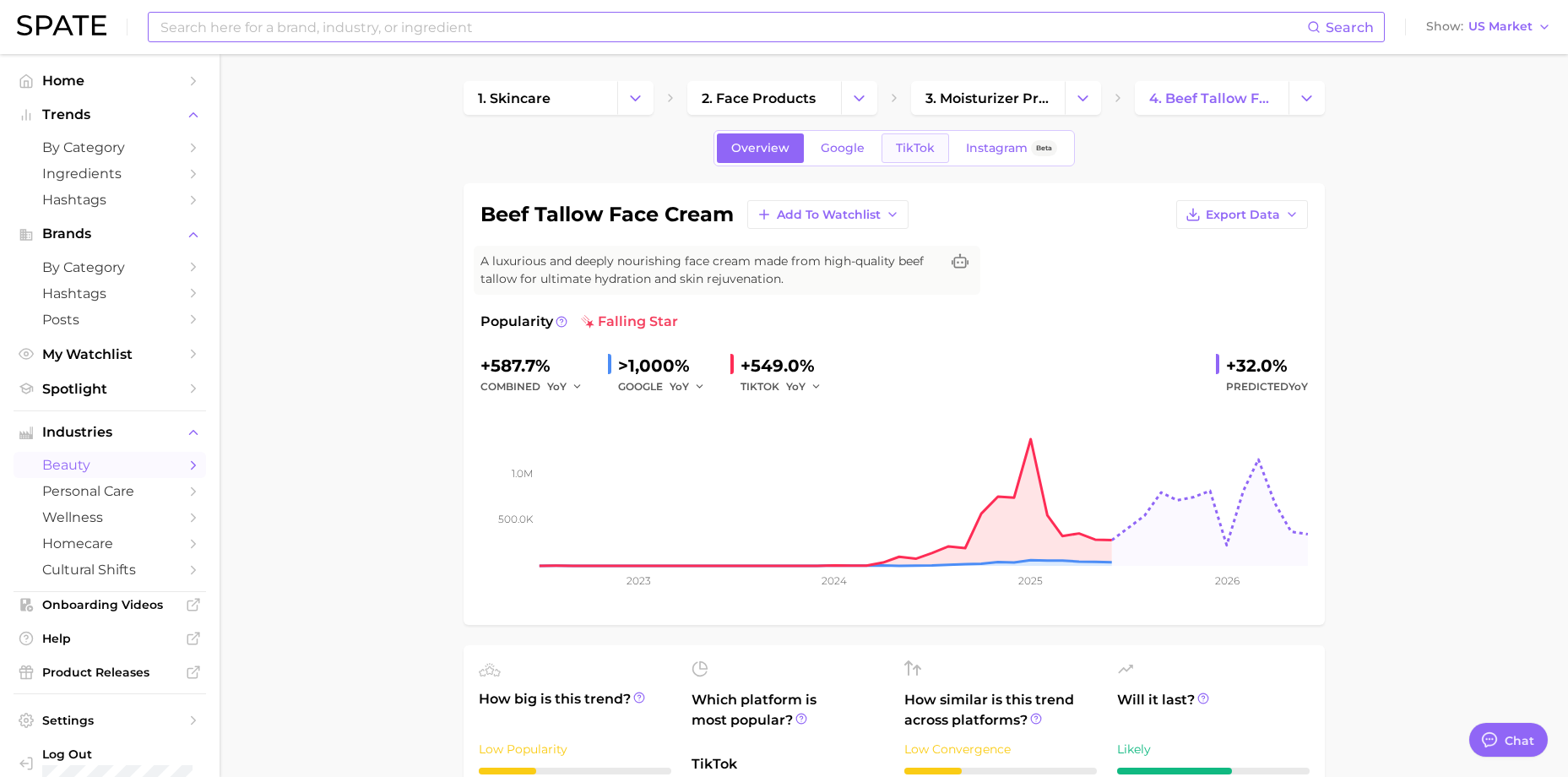 click on "TikTok" at bounding box center [915, 148] 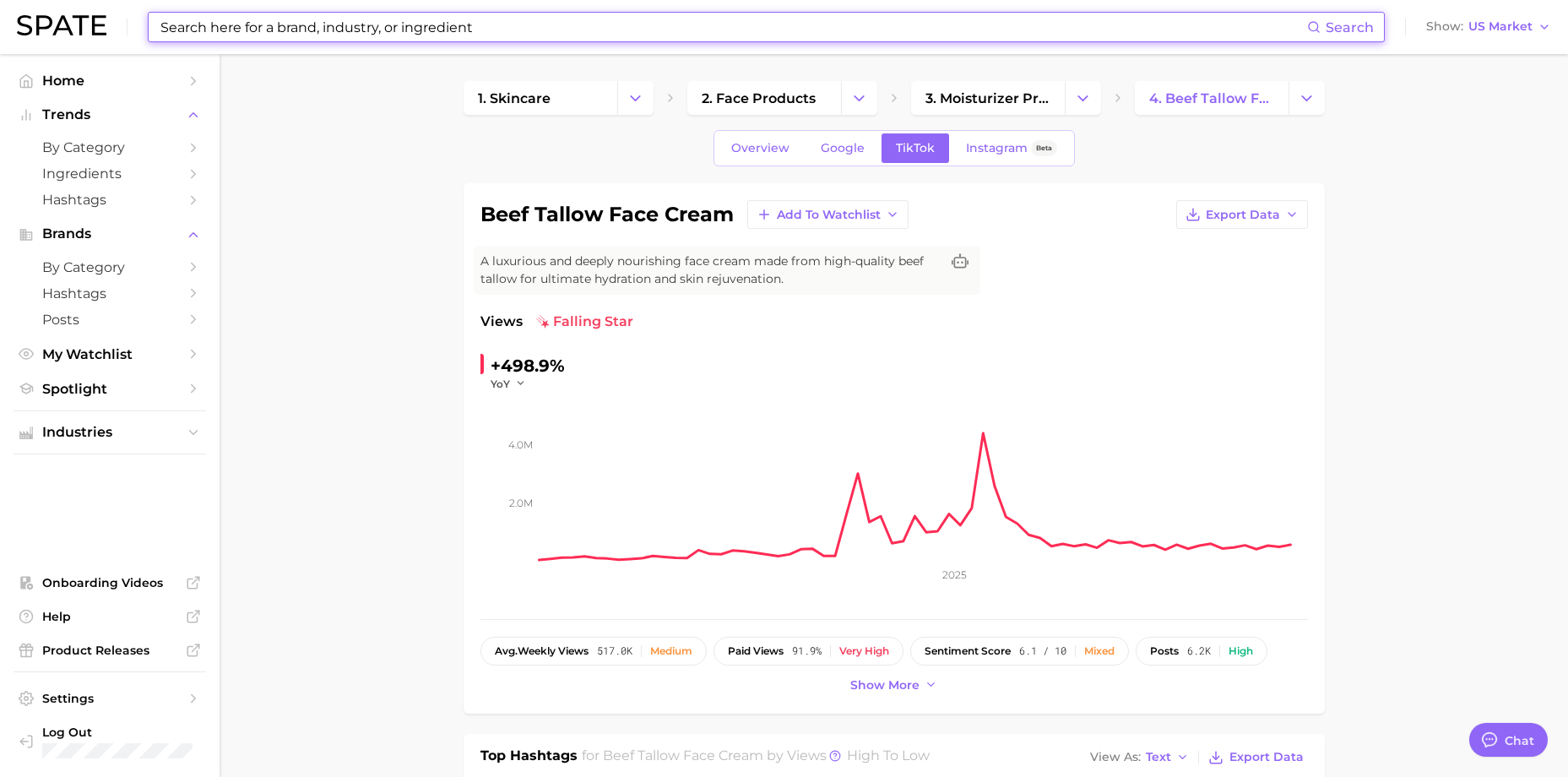 scroll, scrollTop: 0, scrollLeft: 0, axis: both 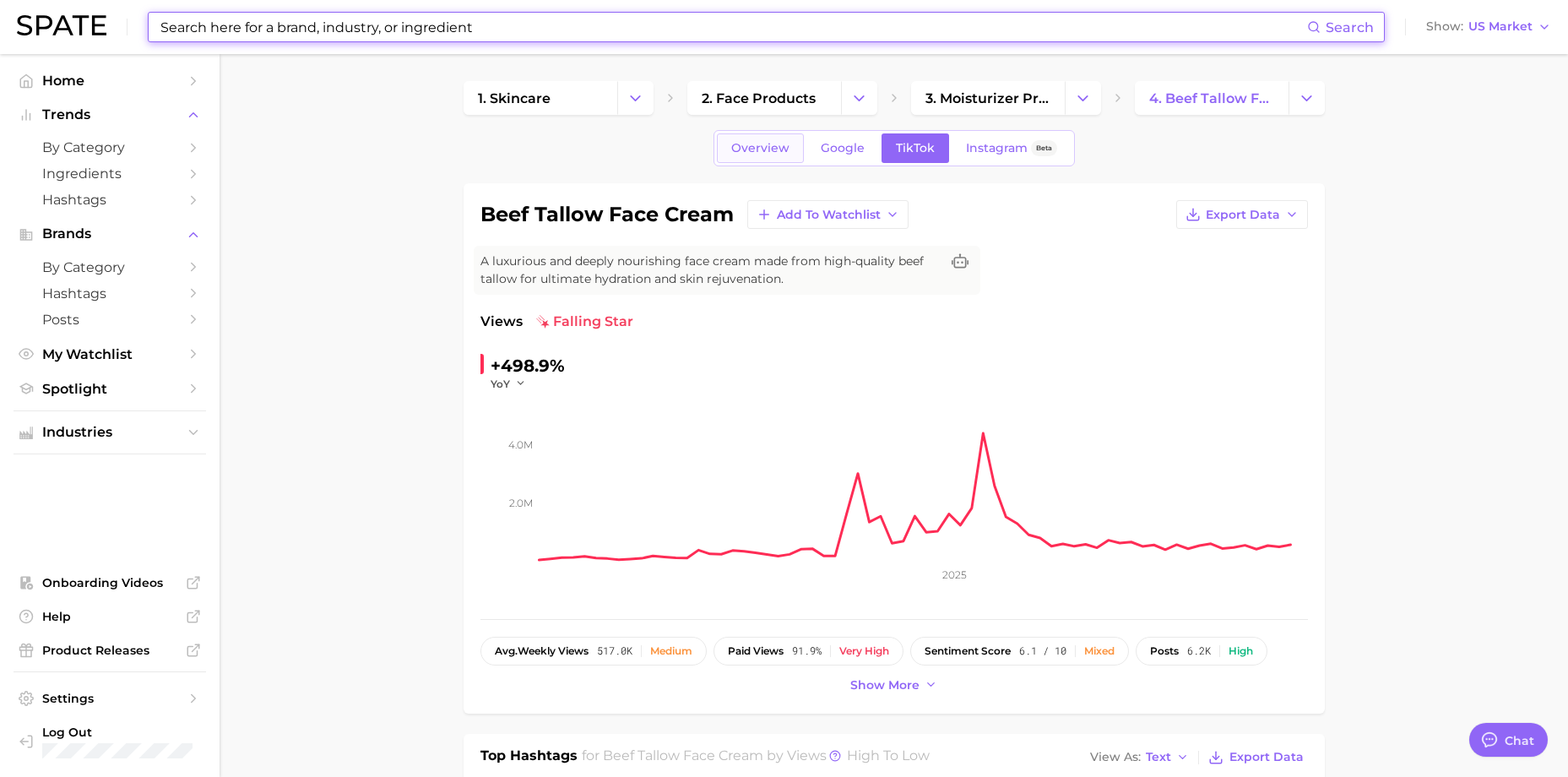 click on "Overview" at bounding box center (760, 148) 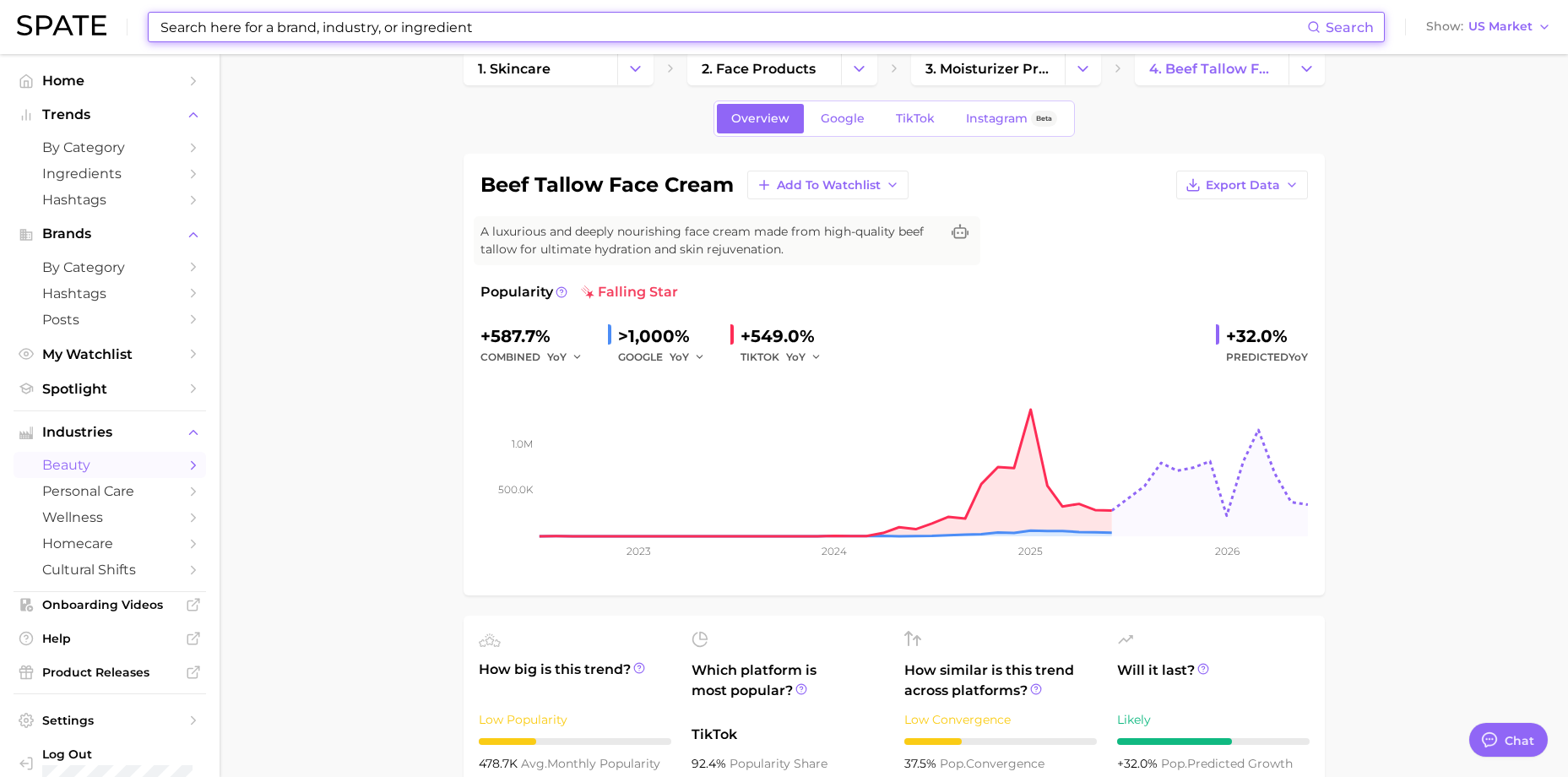 scroll, scrollTop: 0, scrollLeft: 0, axis: both 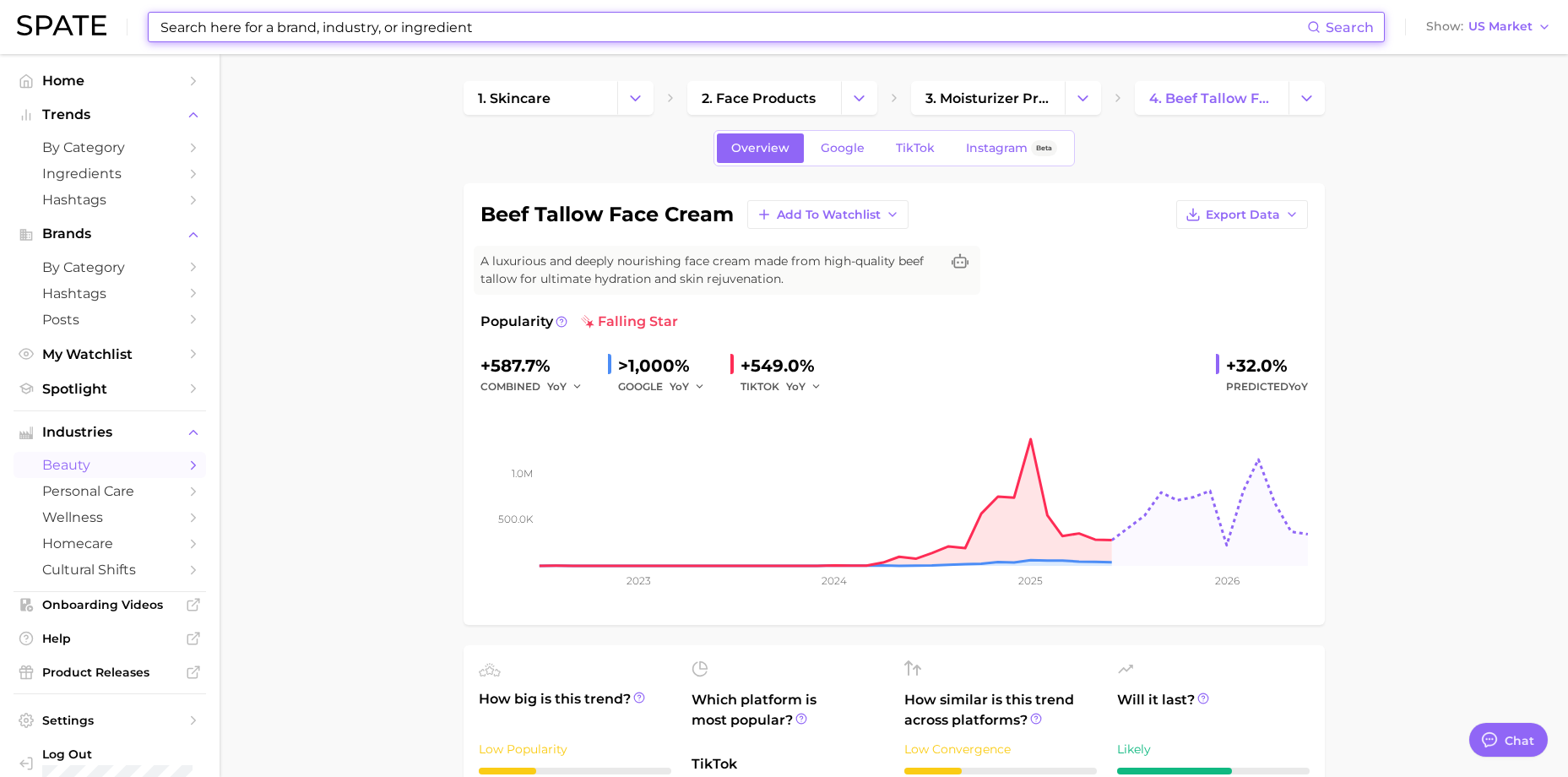 click at bounding box center (733, 27) 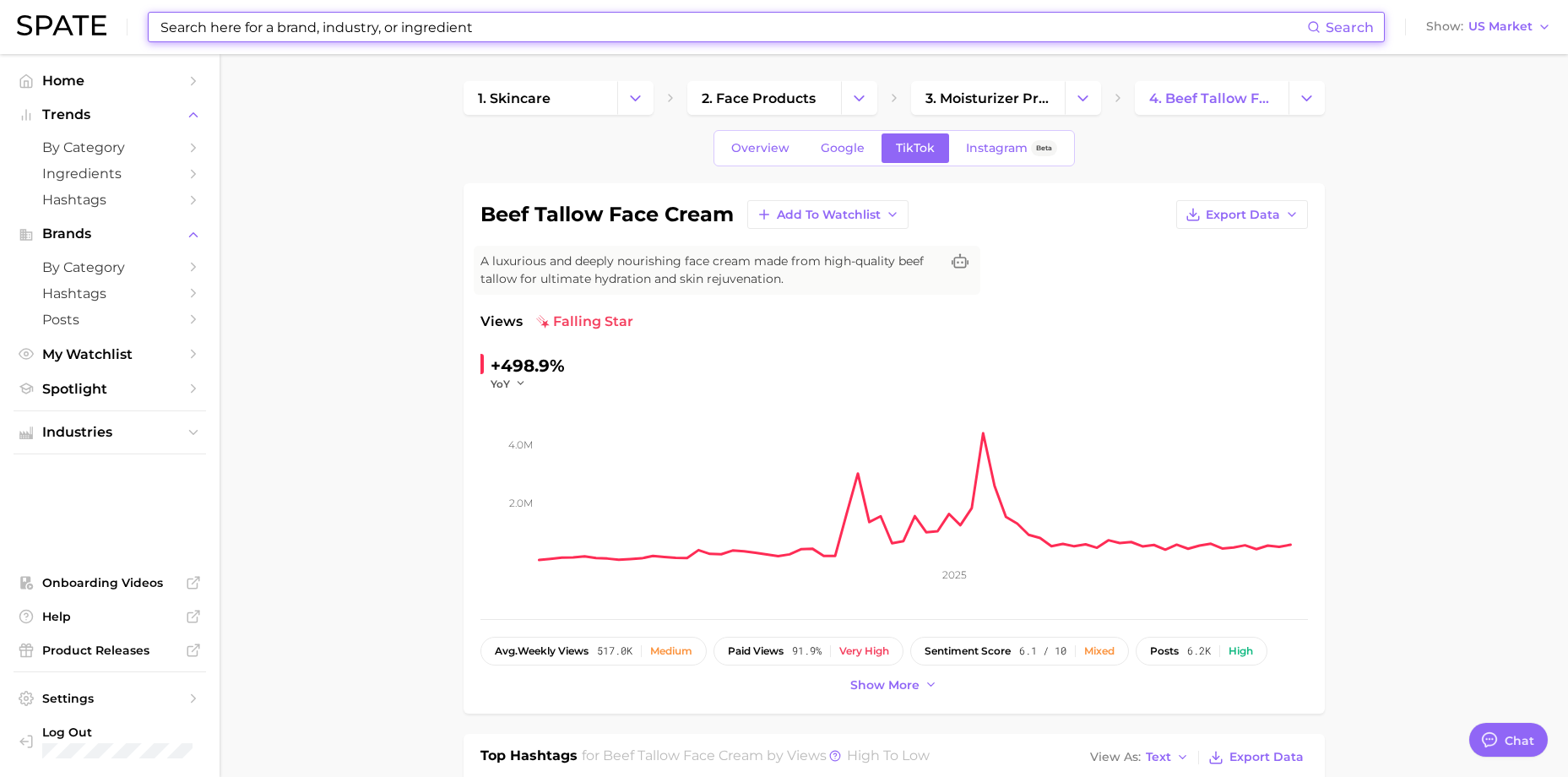 scroll, scrollTop: 0, scrollLeft: 0, axis: both 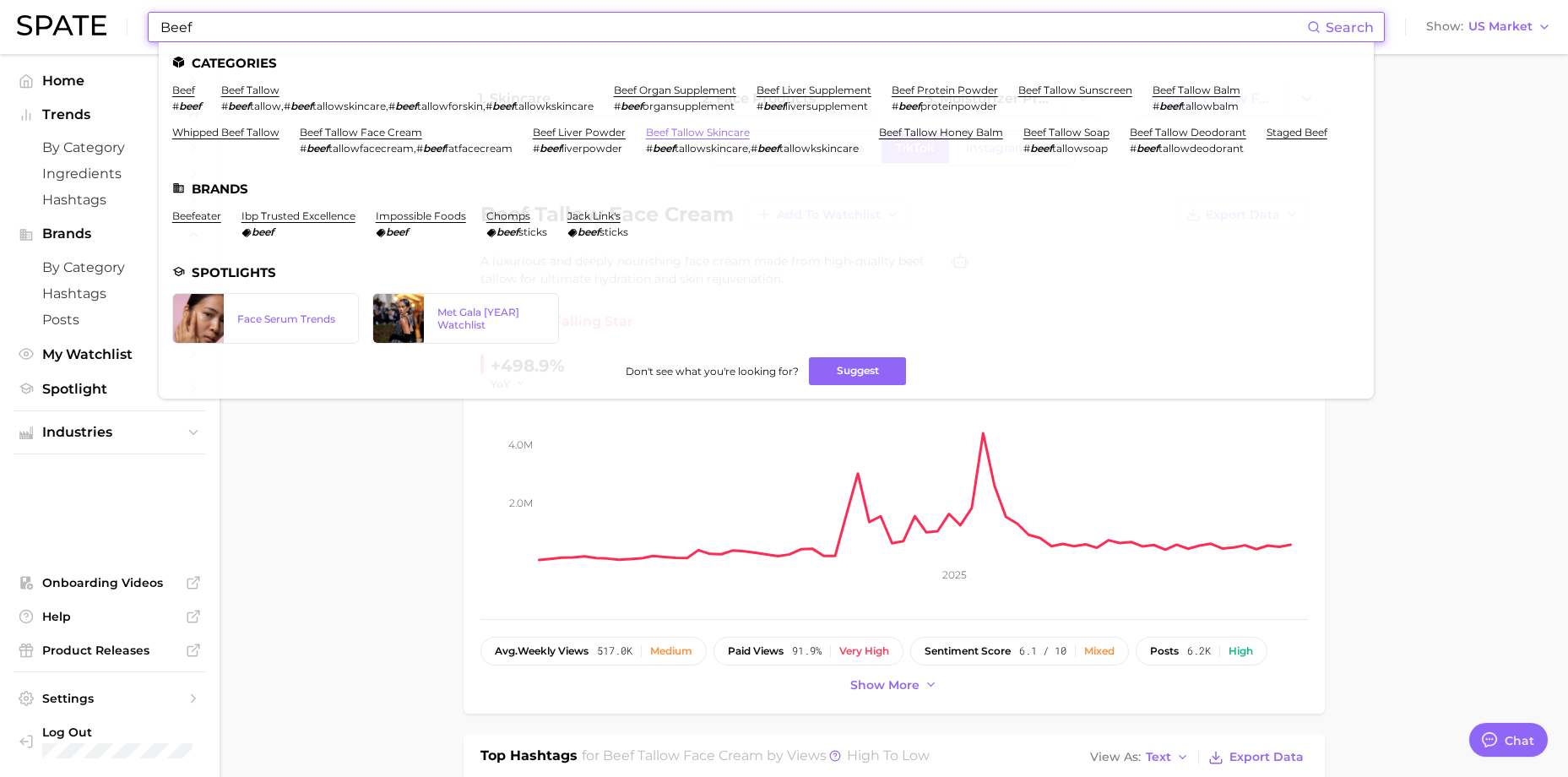 type on "Beef" 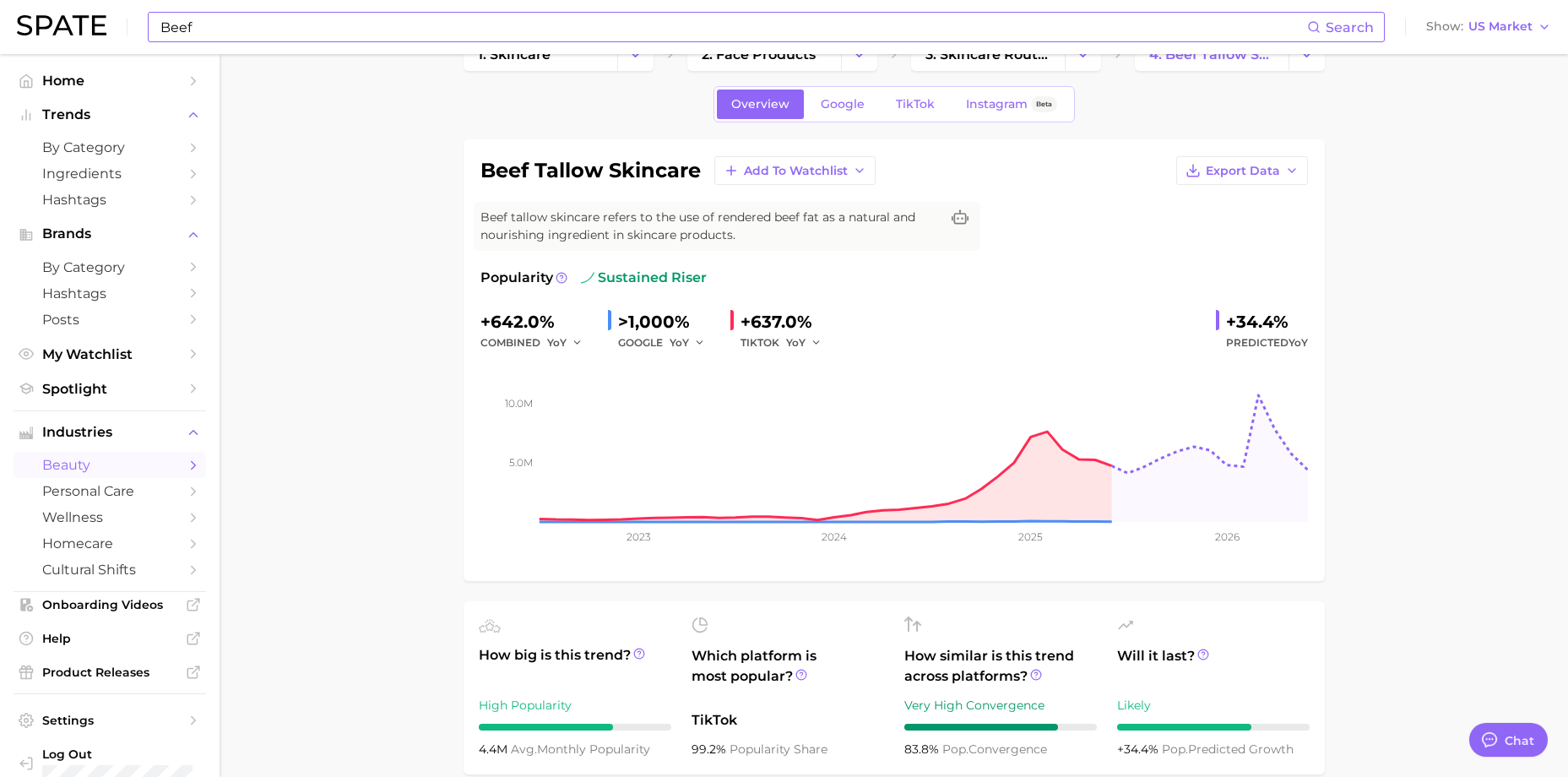 scroll, scrollTop: 84, scrollLeft: 0, axis: vertical 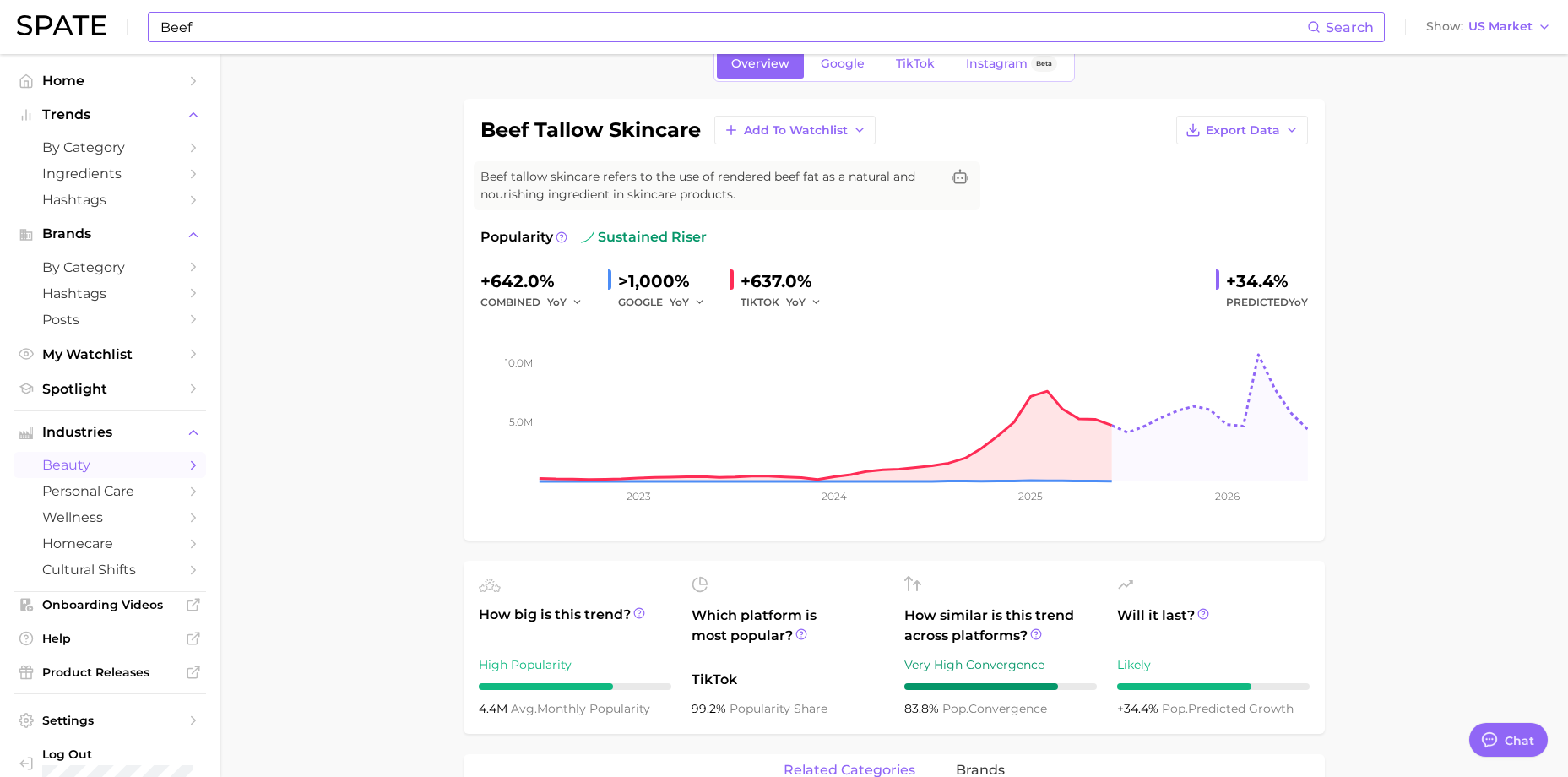 click on "1. skincare 2. face products 3. skincare routines 4. beef tallow skincare Overview Google TikTok Instagram Beta beef tallow skincare Add to Watchlist Export Data Beef tallow skincare refers to the use of rendered beef fat as a natural and nourishing ingredient in skincare products. Popularity sustained riser +642.0% combined YoY >1,000% GOOGLE YoY +637.0% TIKTOK YoY +34.4% Predicted YoY 5.0m 10.0m 2023 2024 2025 2026 How big is this trend? High Popularity 4.4m avg. monthly popularity Which platform is most popular? TikTok 99.2% popularity share How similar is this trend across platforms? Very High Convergence 83.8% pop. convergence Will it last? Likely +34.4% pop. predicted growth related categories brands Related Categories 1852 total What are consumers viewing alongside beef tallow skincare ? Export Data Filters ingredients 1.4m food ingredients 915.8k concerns 514.4k body parts 430.4k beauty trends 180.8k clean beauty 138.0k Columns new group Popularity YoY QoQ beef tallow skincare 827.5k" at bounding box center (893, 910) 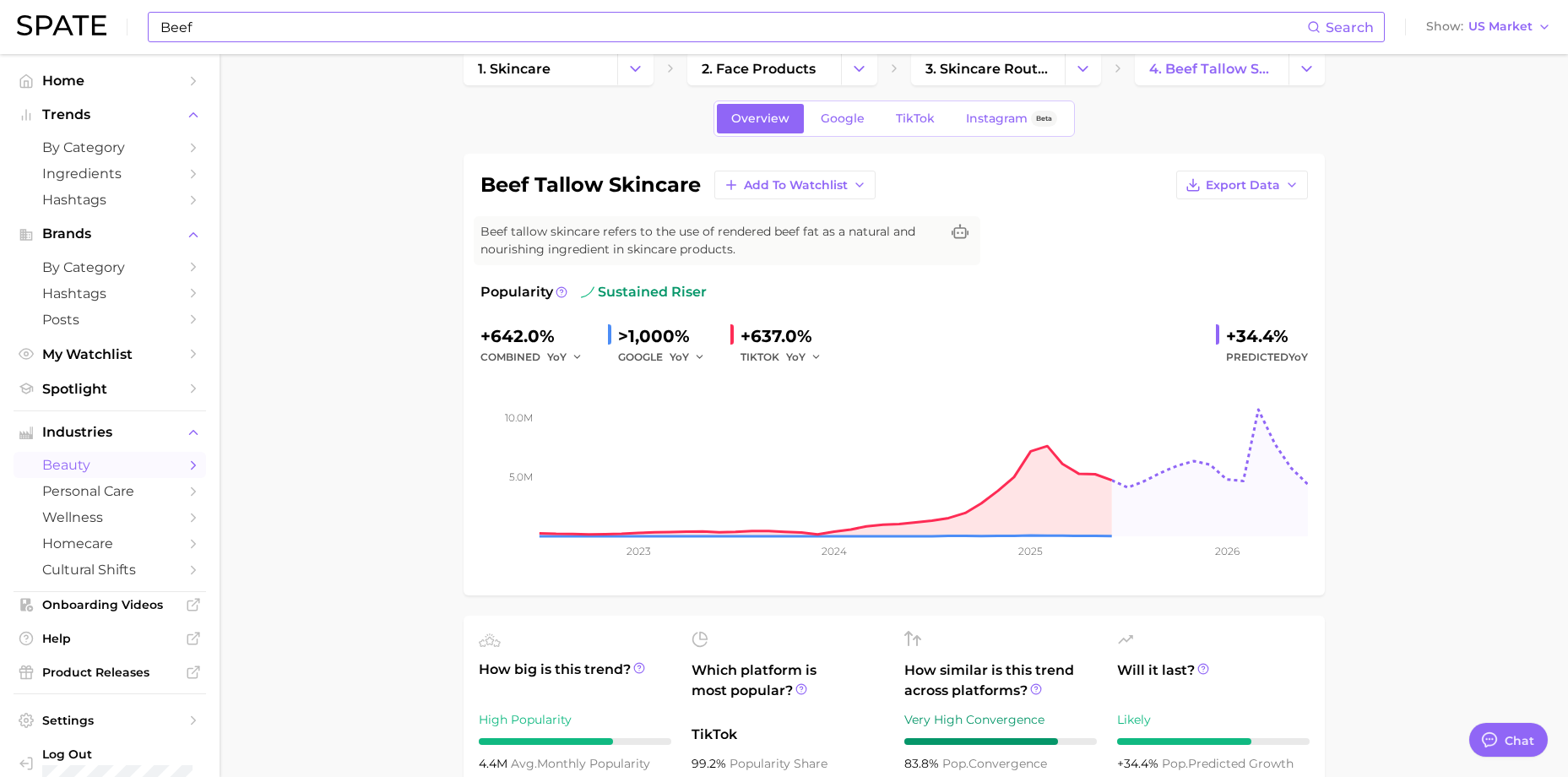 scroll, scrollTop: 0, scrollLeft: 0, axis: both 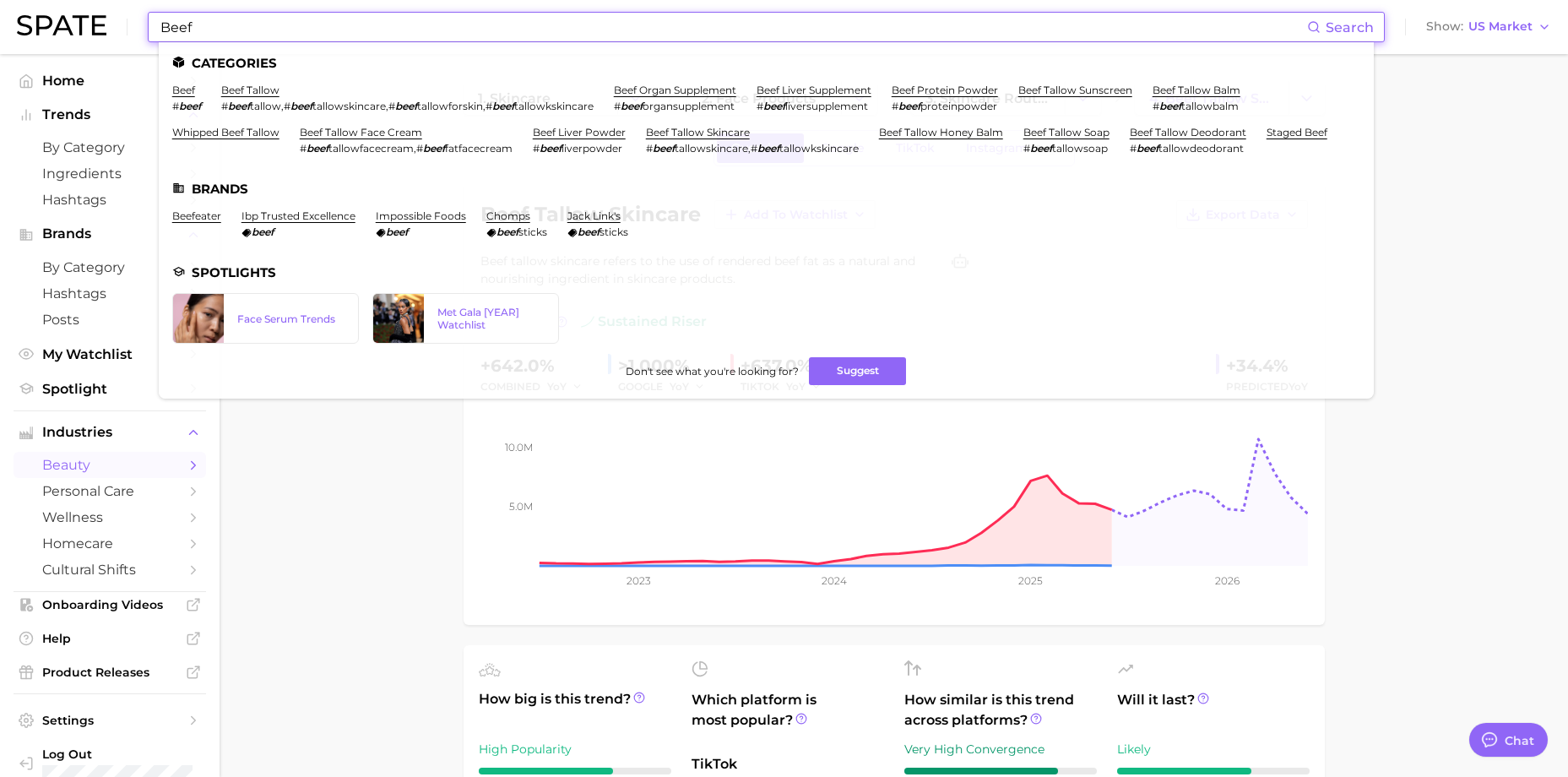 click on "Beef" at bounding box center (733, 27) 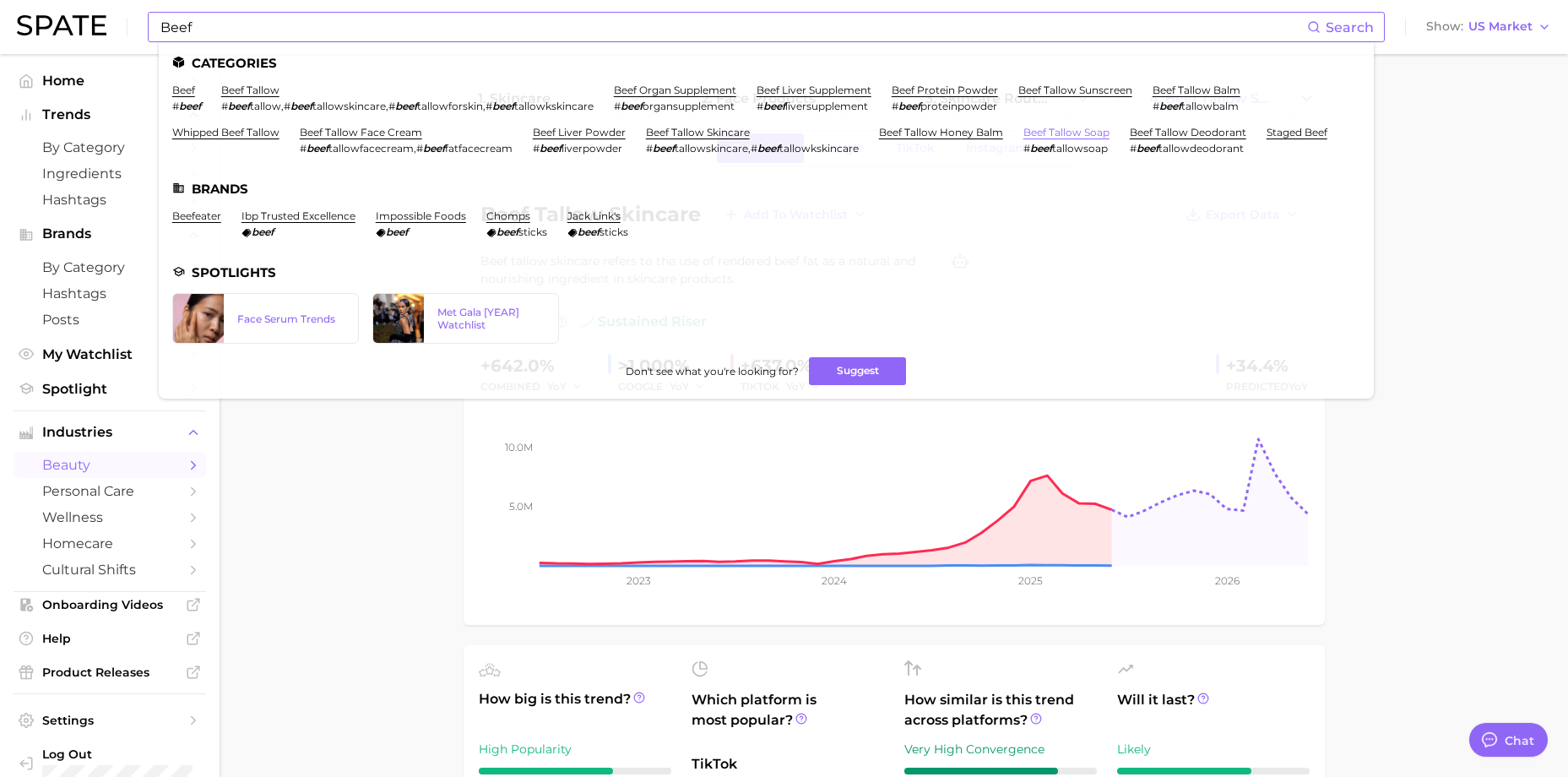 click on "beef tallow soap" at bounding box center [1066, 132] 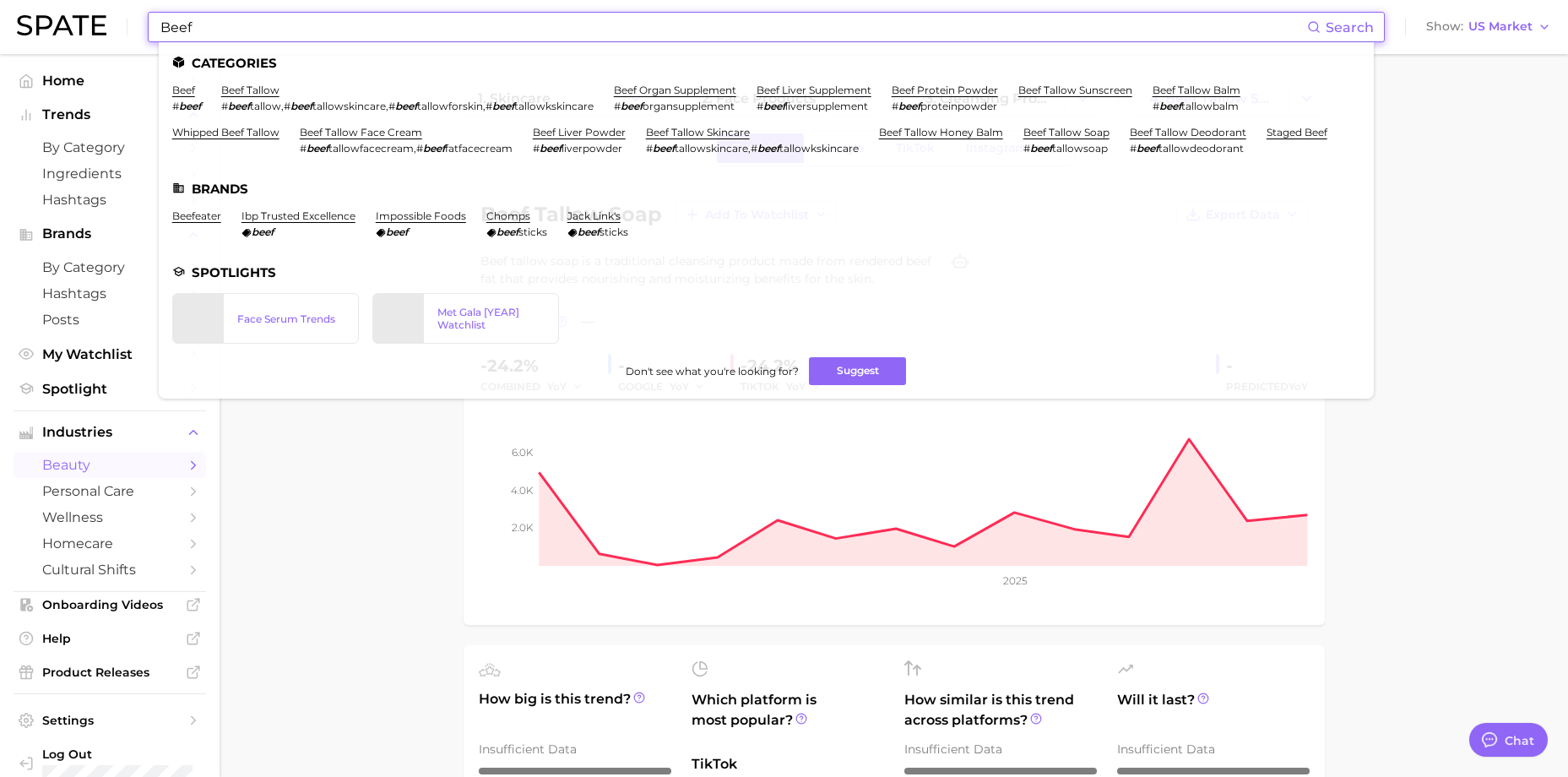 click on "Beef" at bounding box center [733, 27] 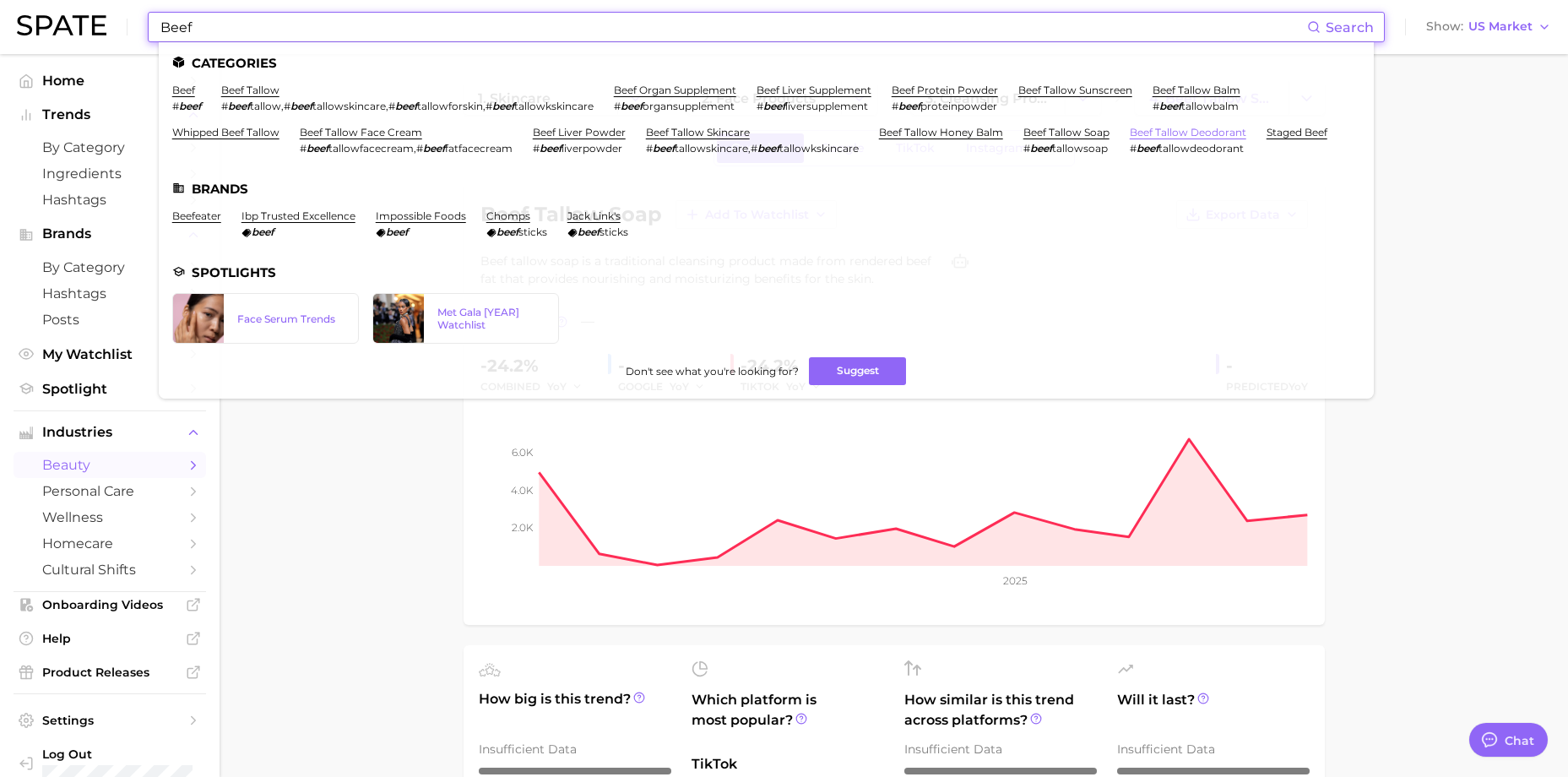 click on "beef tallow deodorant" at bounding box center [1188, 132] 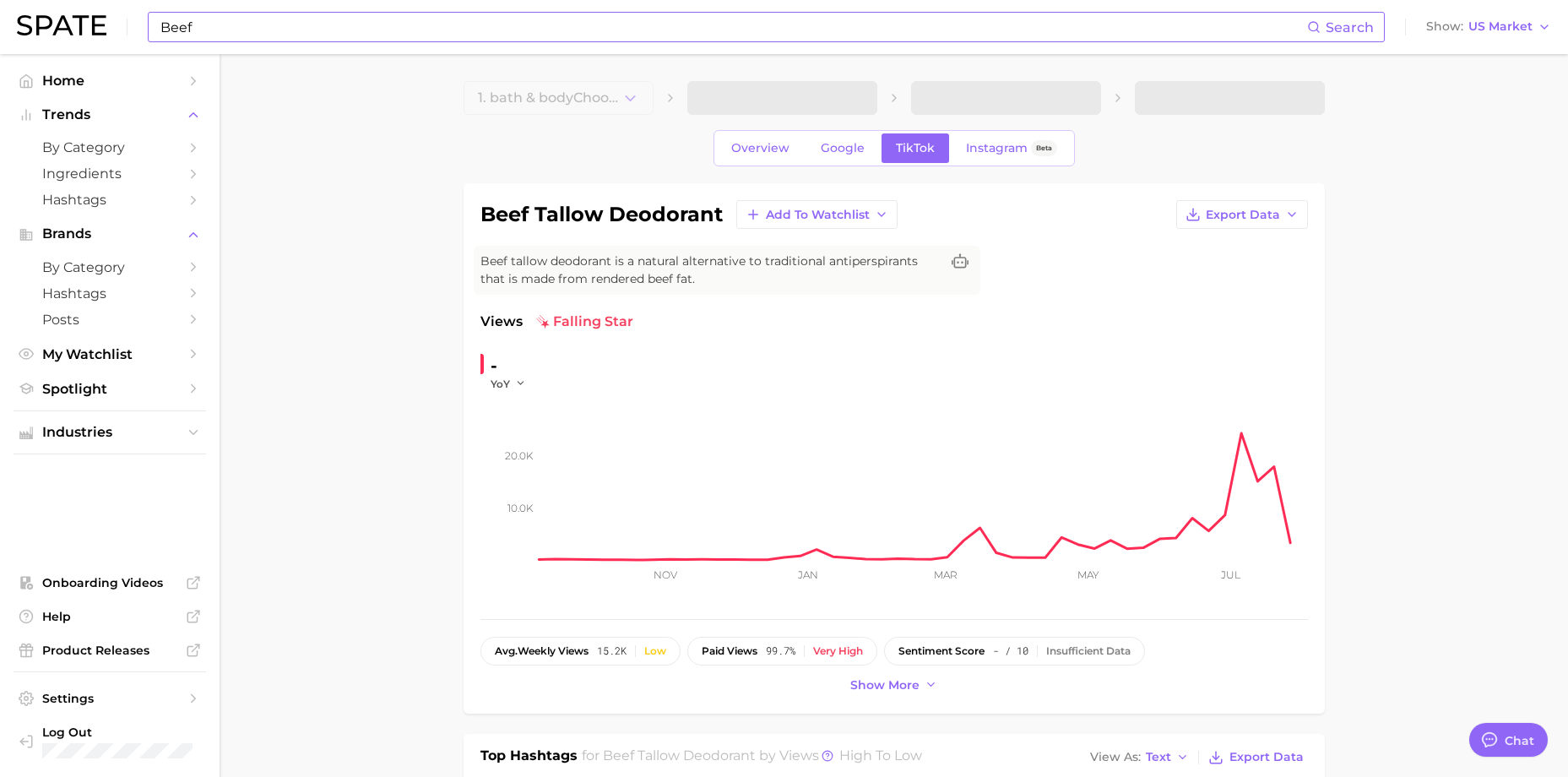 scroll, scrollTop: 0, scrollLeft: 0, axis: both 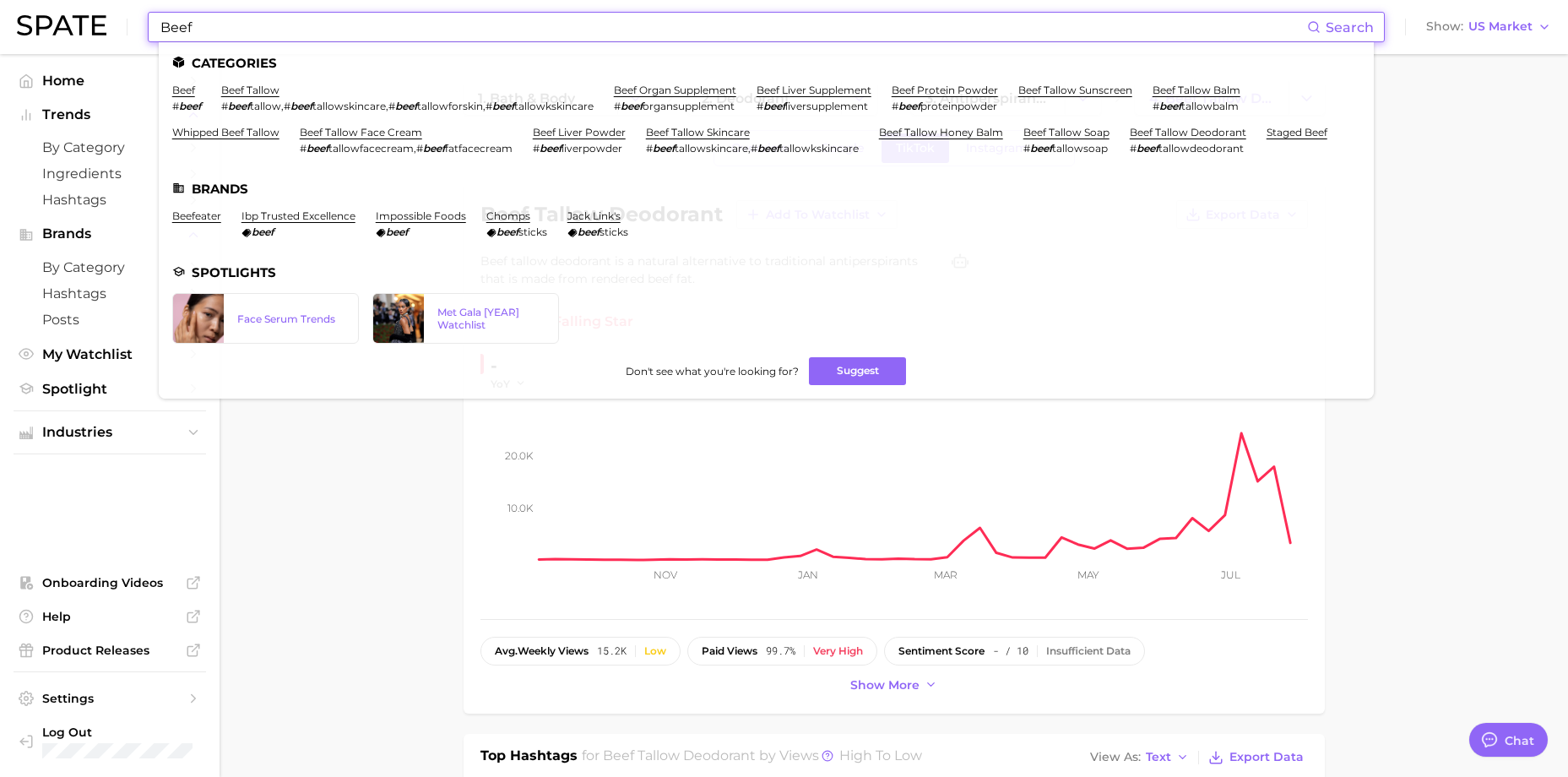 click on "Beef" at bounding box center (733, 27) 